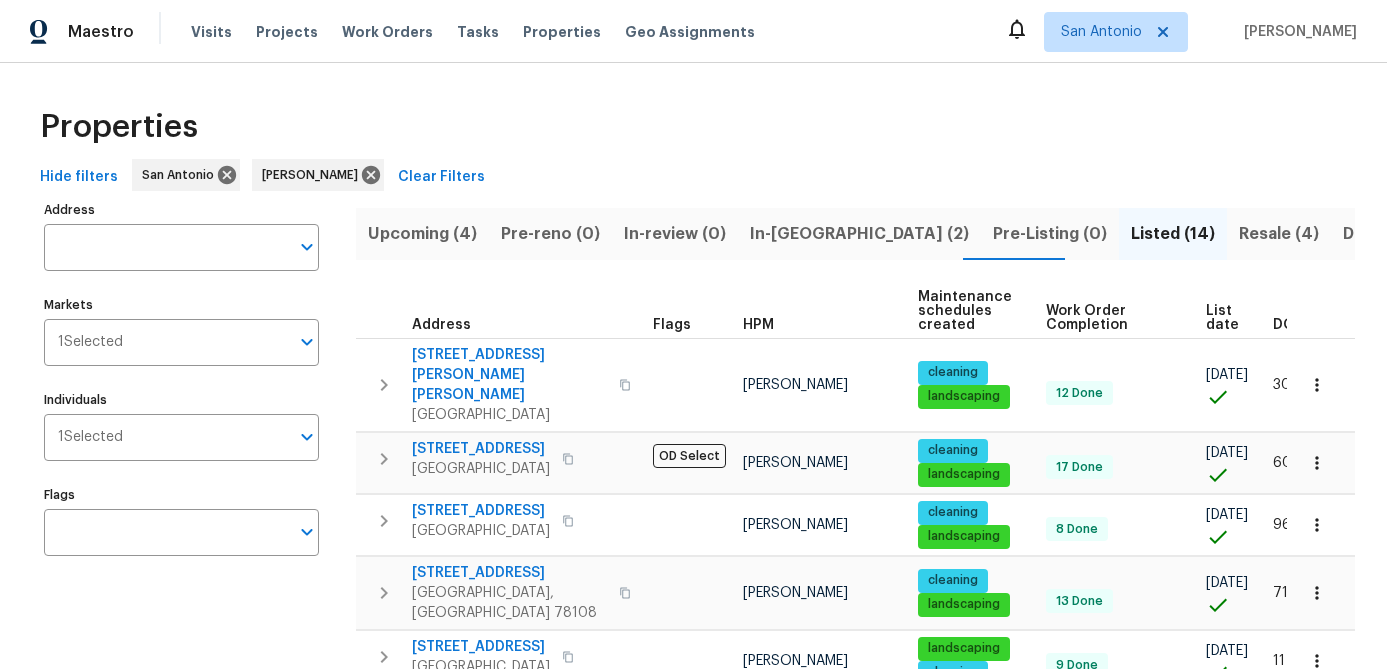 scroll, scrollTop: 0, scrollLeft: 0, axis: both 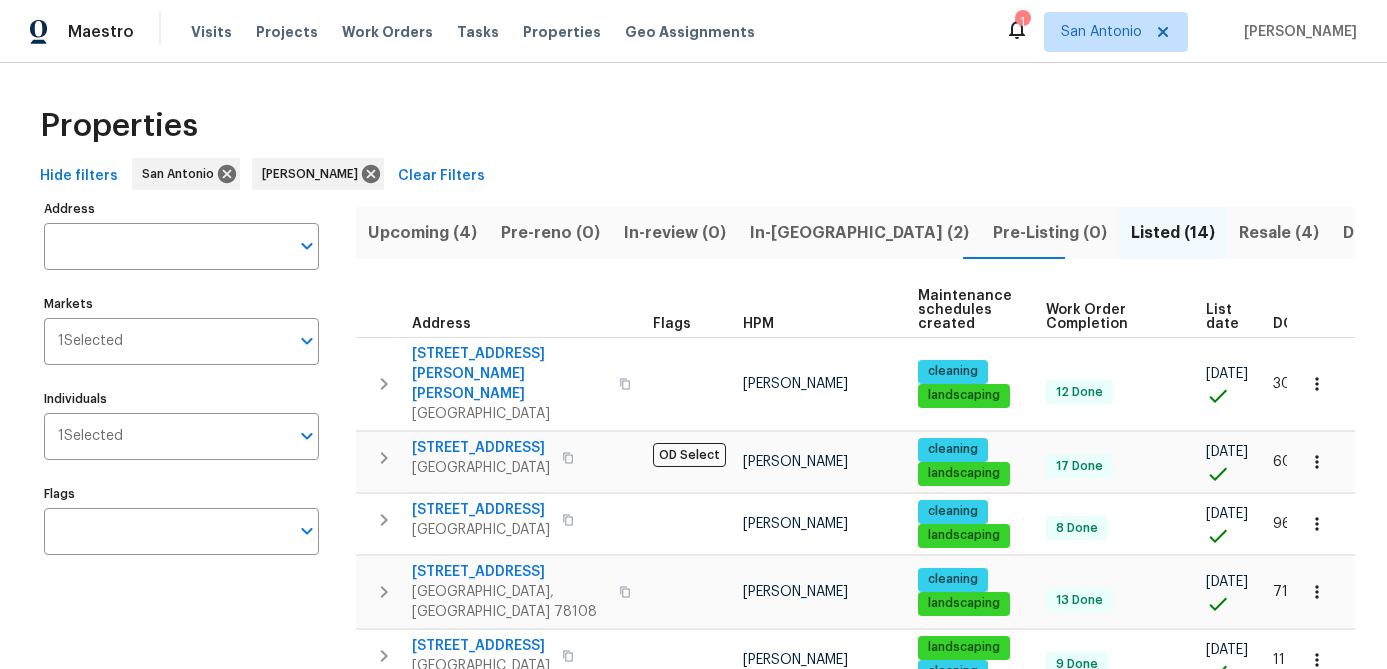 click on "List date" at bounding box center (1222, 317) 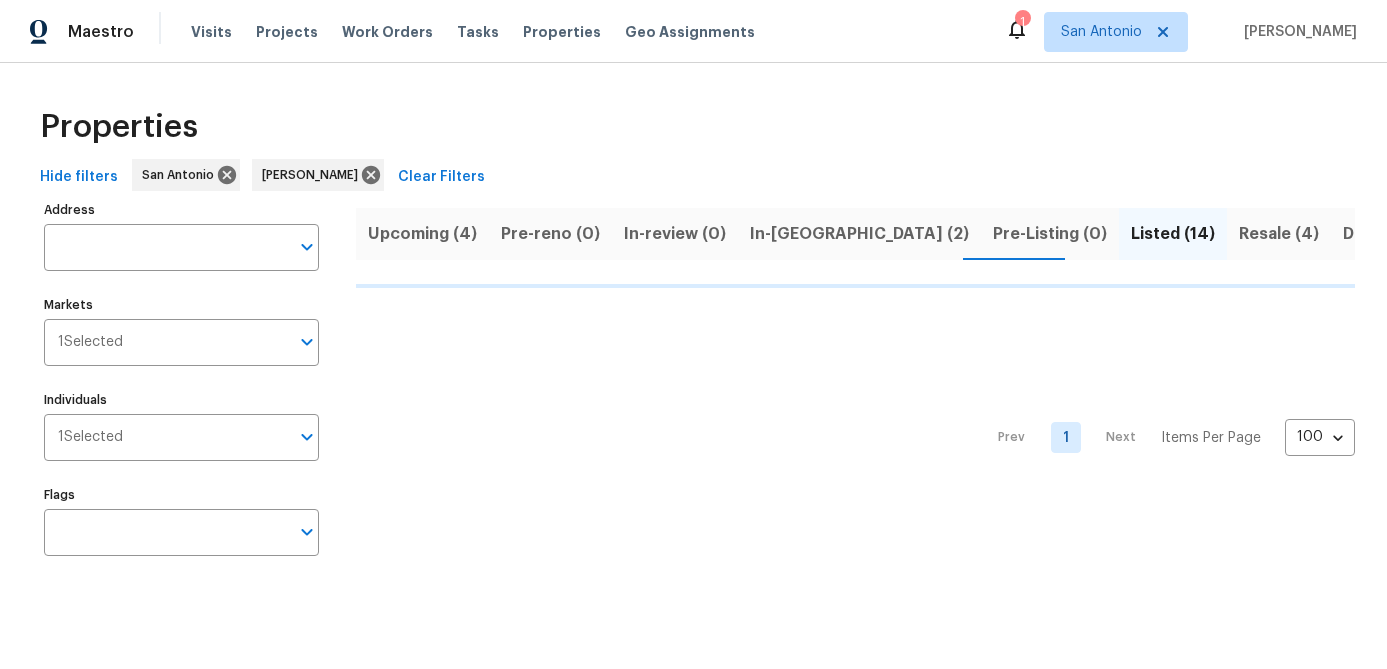 scroll, scrollTop: 0, scrollLeft: 0, axis: both 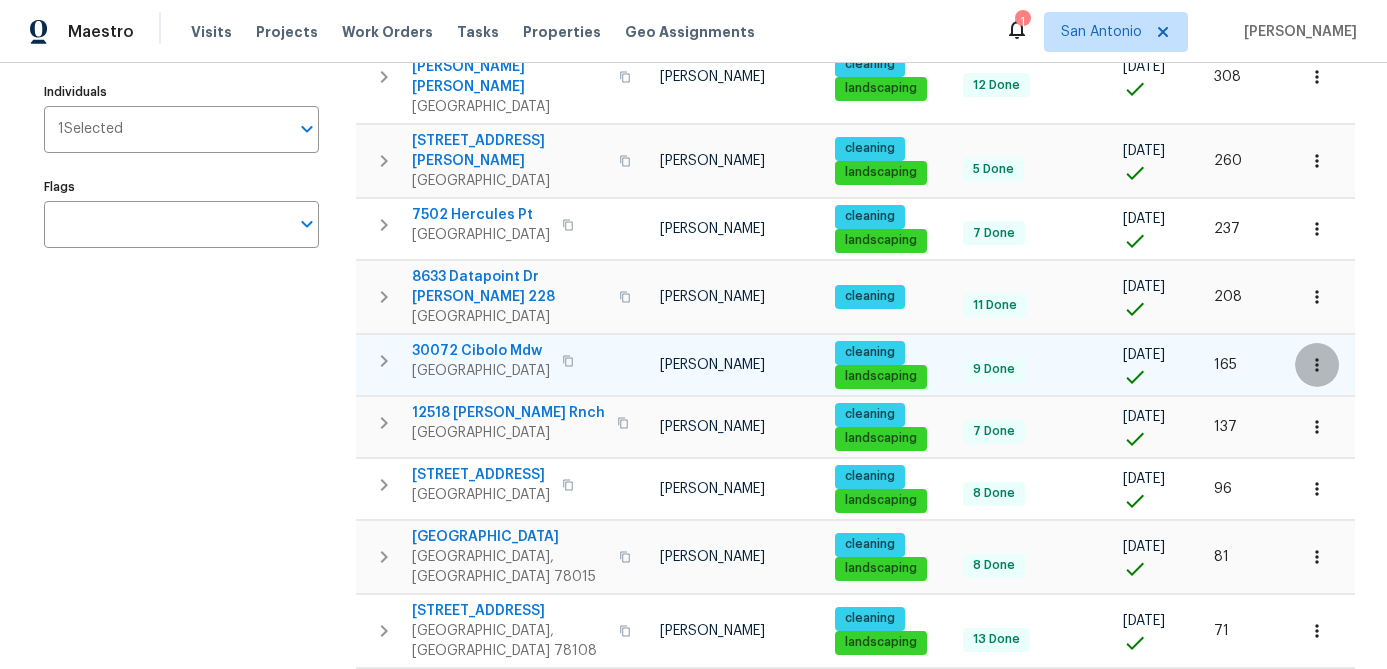 click 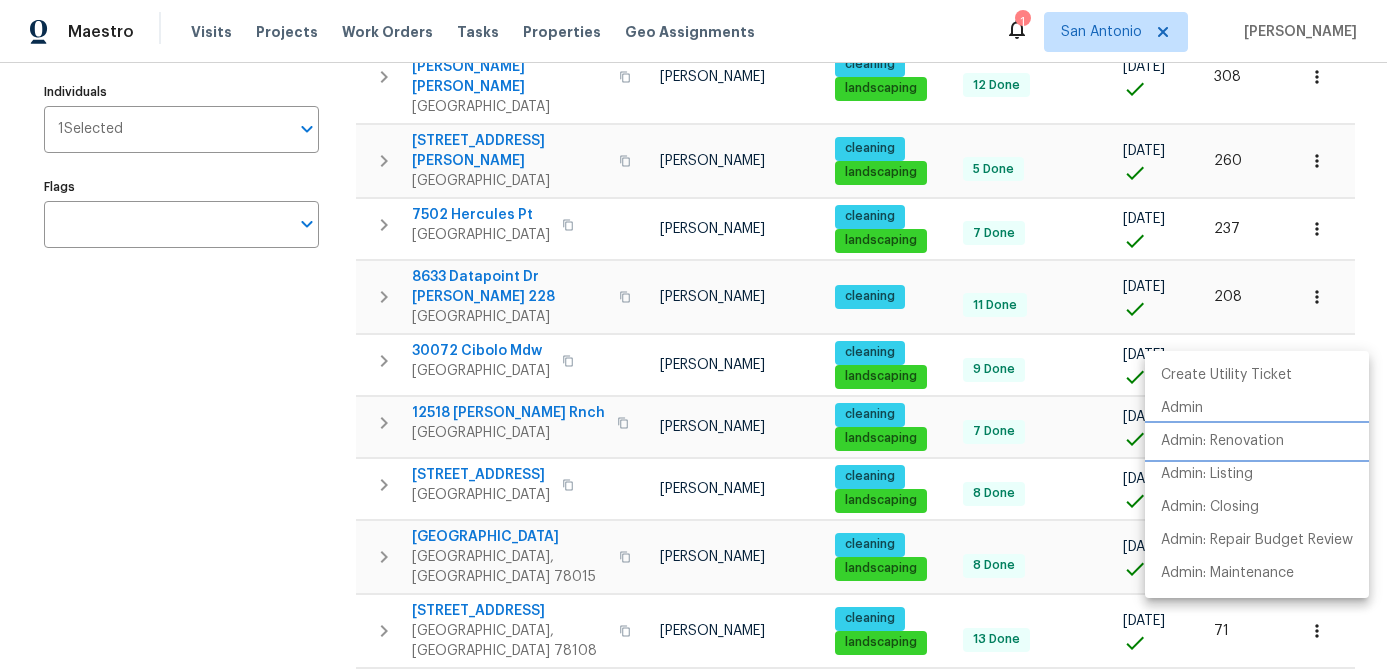 click on "Admin: Renovation" at bounding box center (1222, 441) 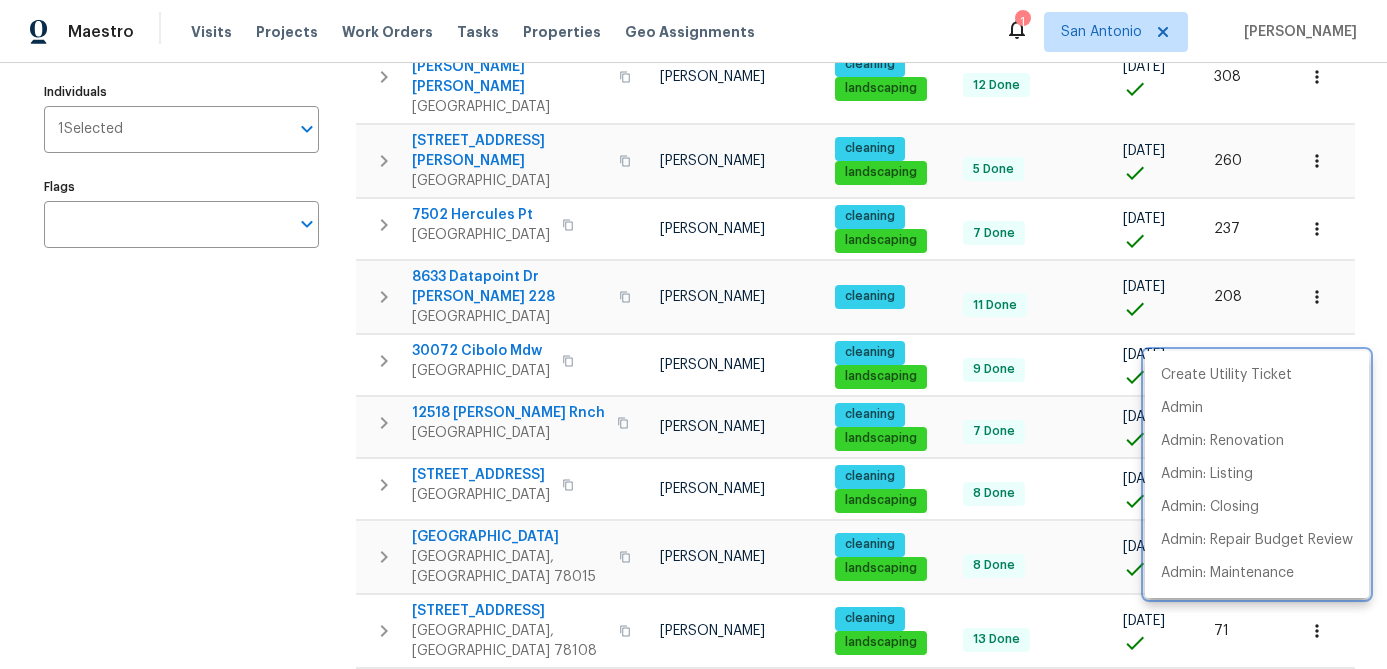 click at bounding box center [693, 334] 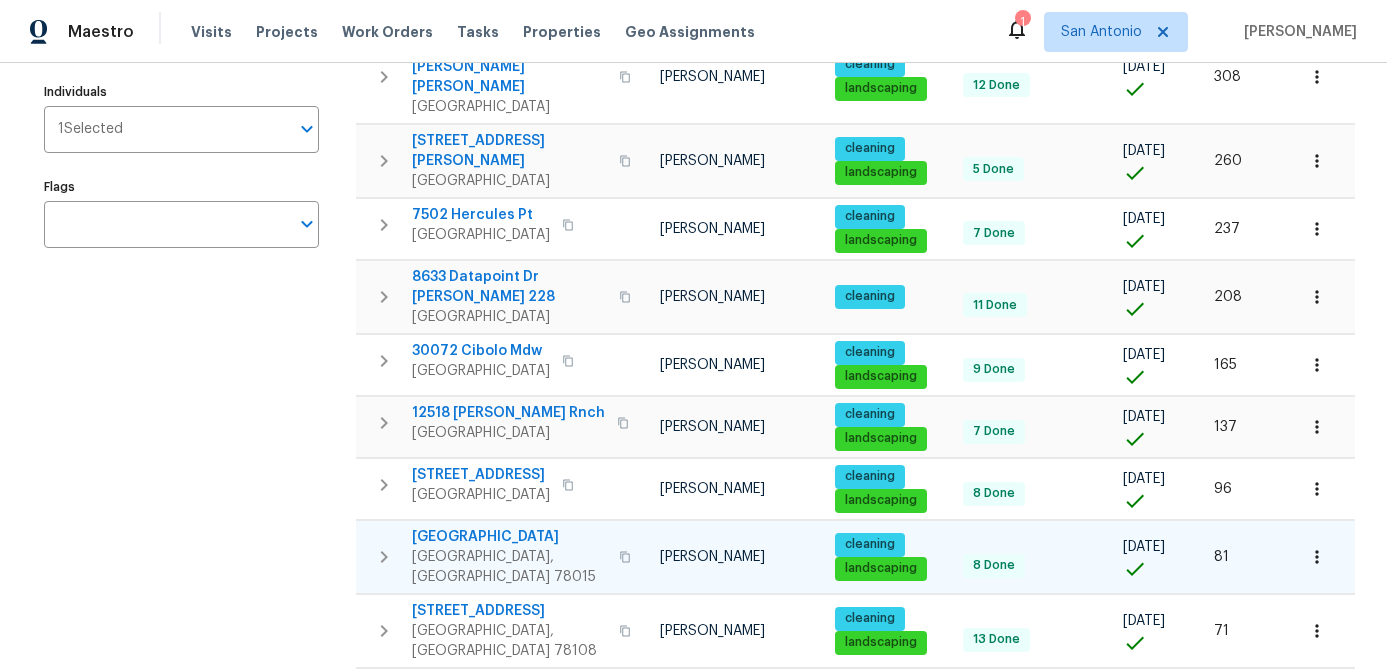 click 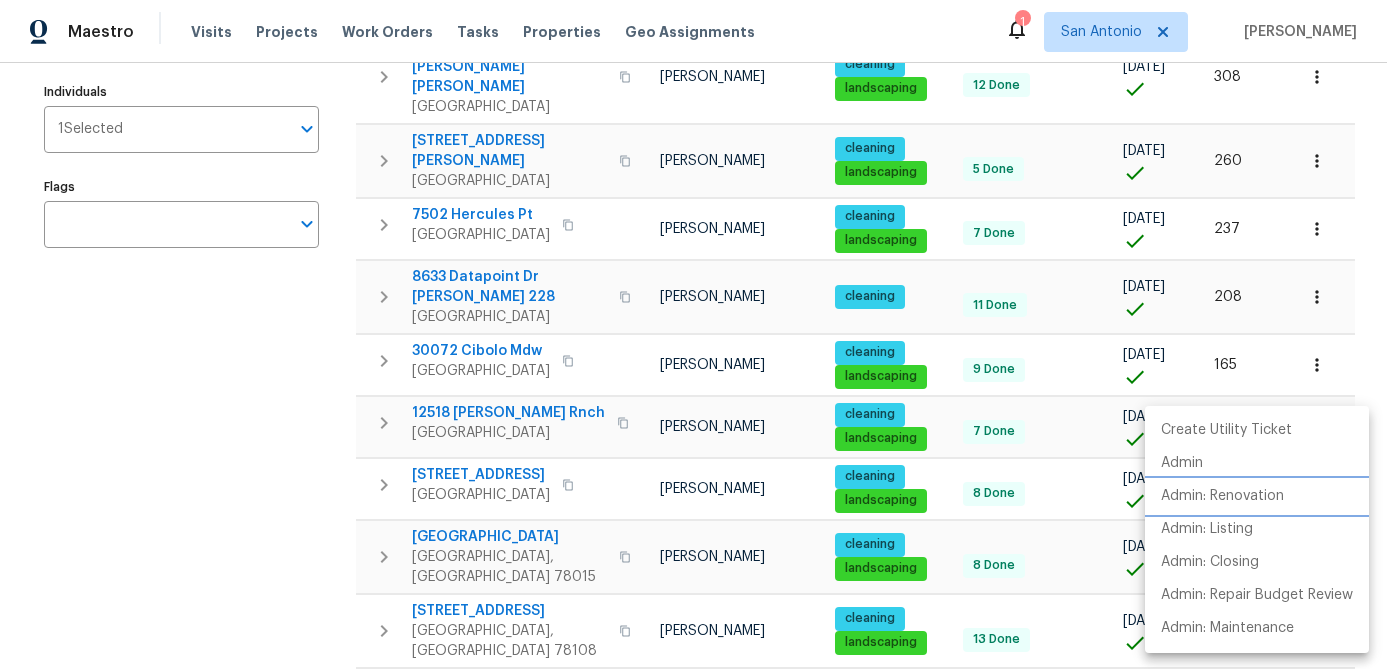 click on "Admin: Renovation" at bounding box center [1222, 496] 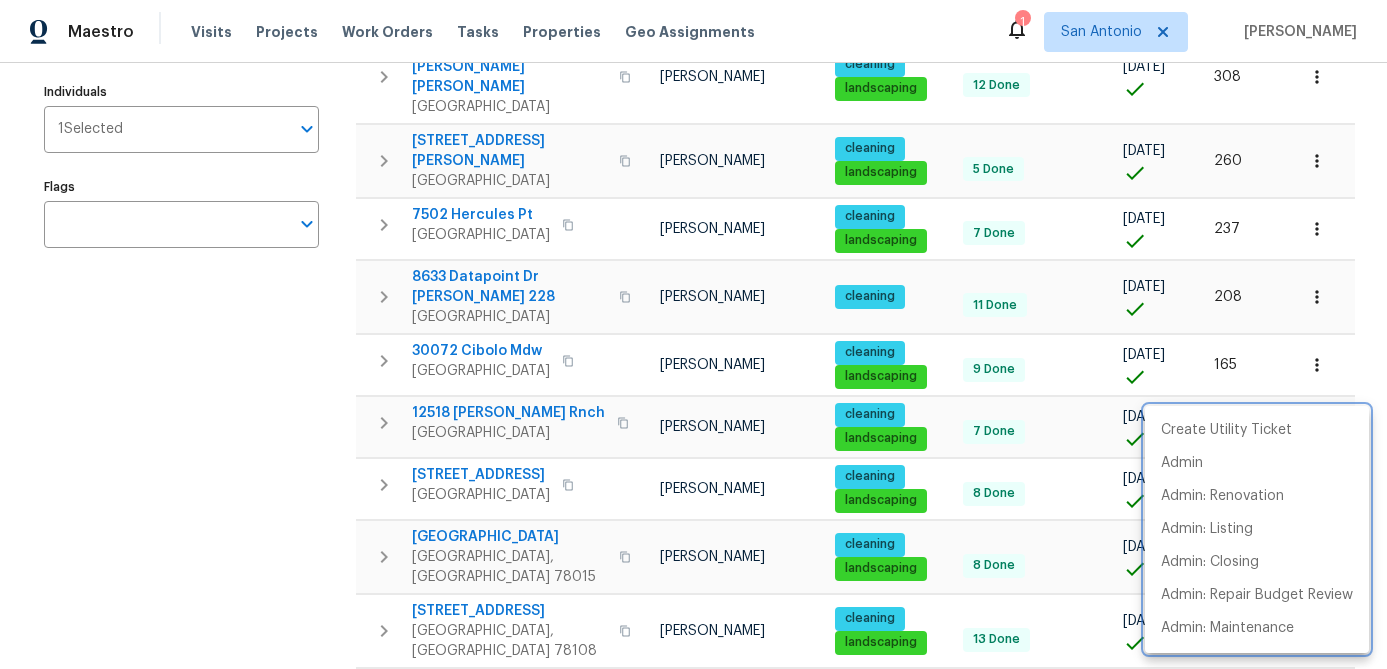 click at bounding box center [693, 334] 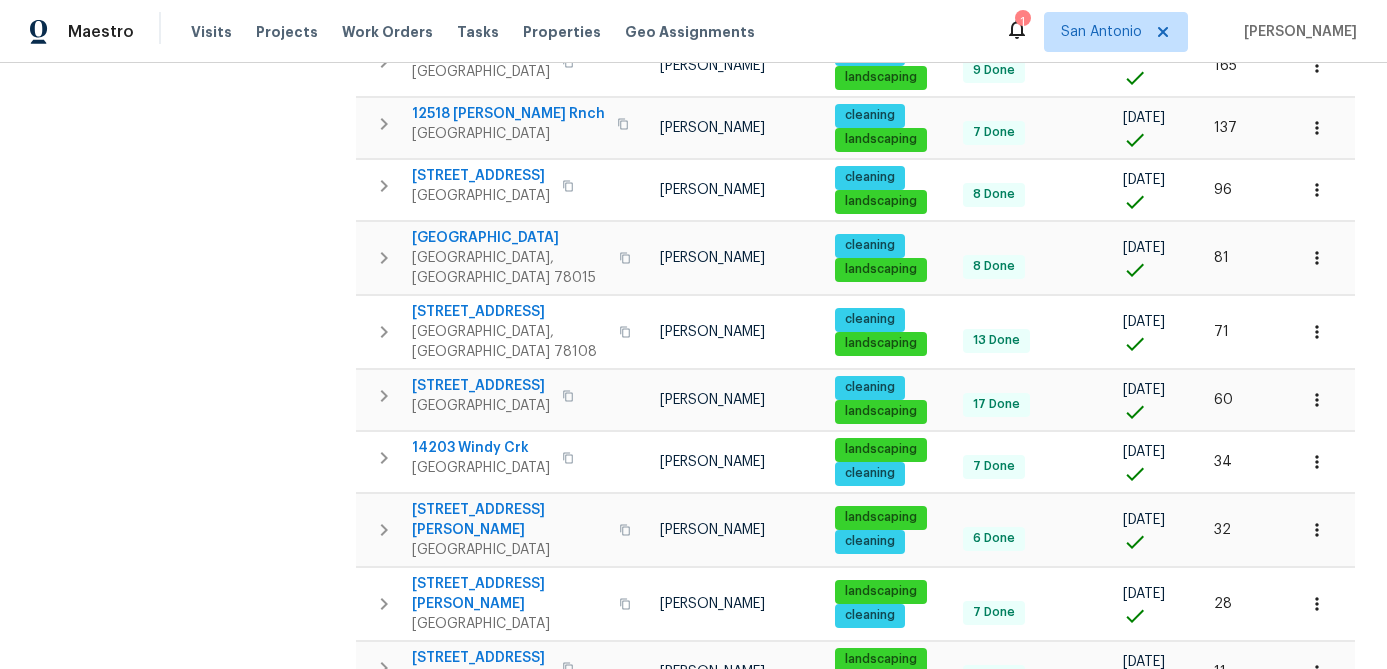 scroll, scrollTop: 622, scrollLeft: 0, axis: vertical 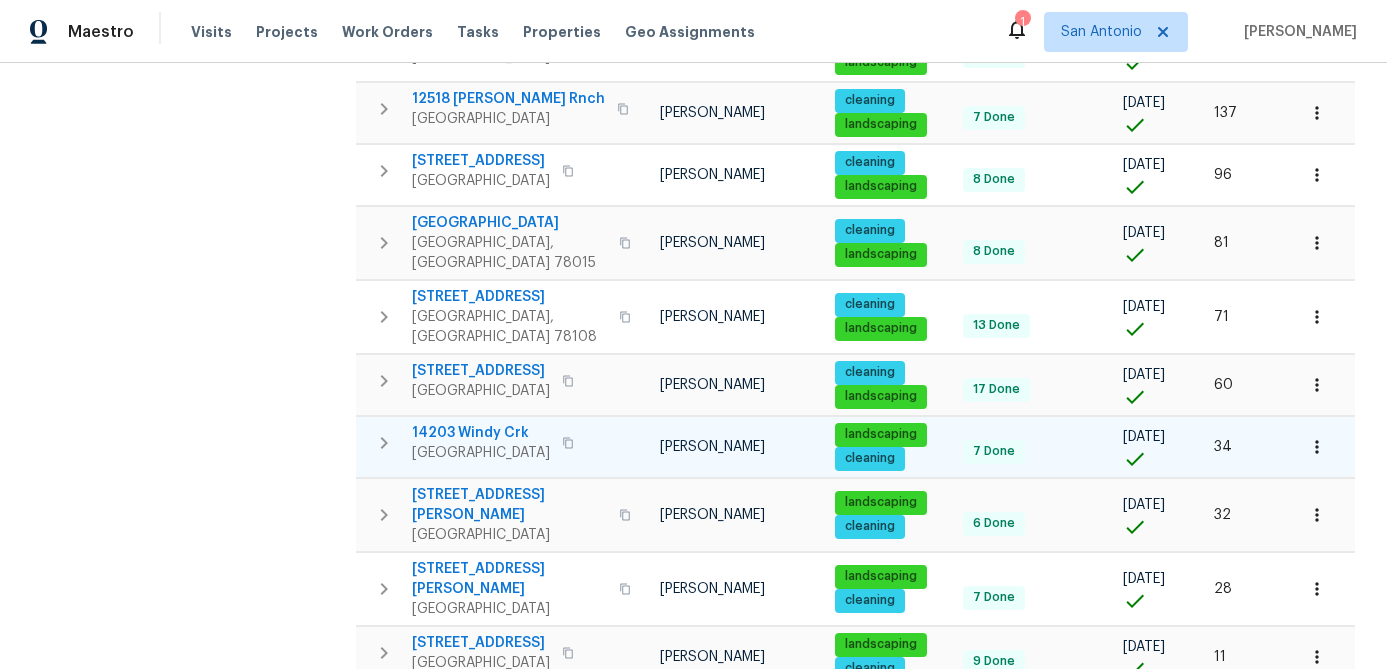 click 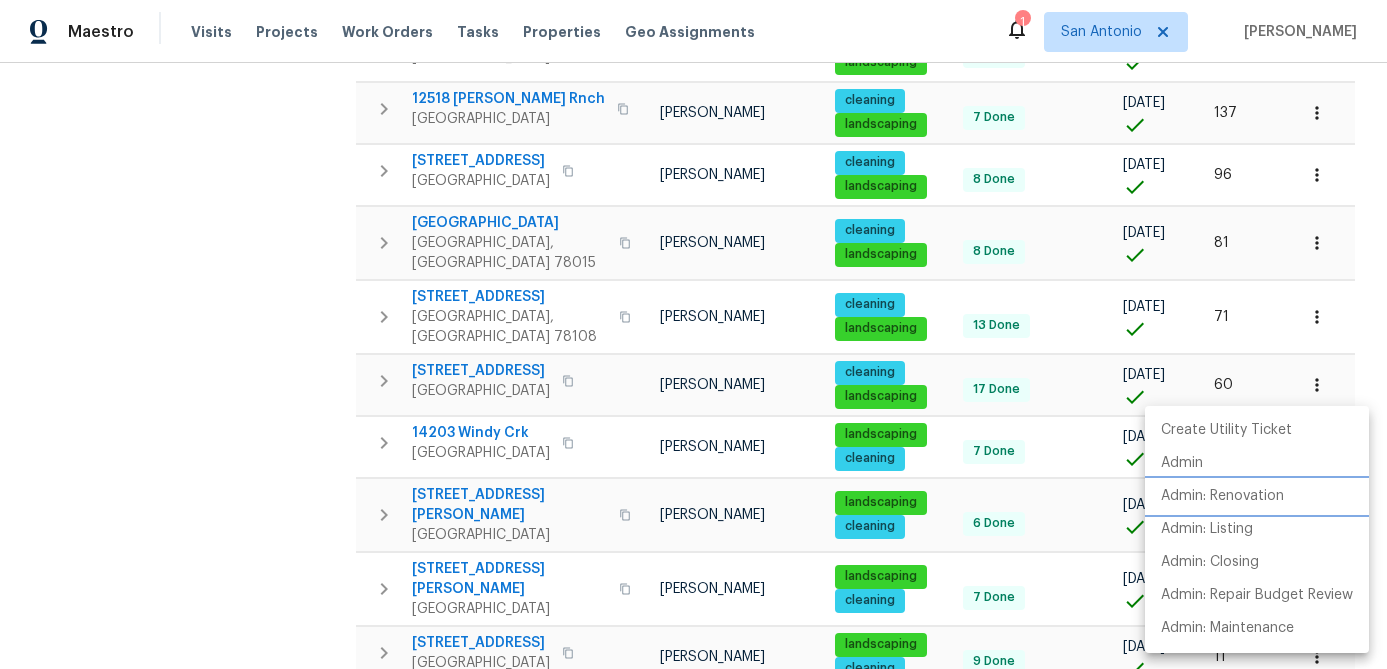 click on "Admin: Renovation" at bounding box center (1257, 496) 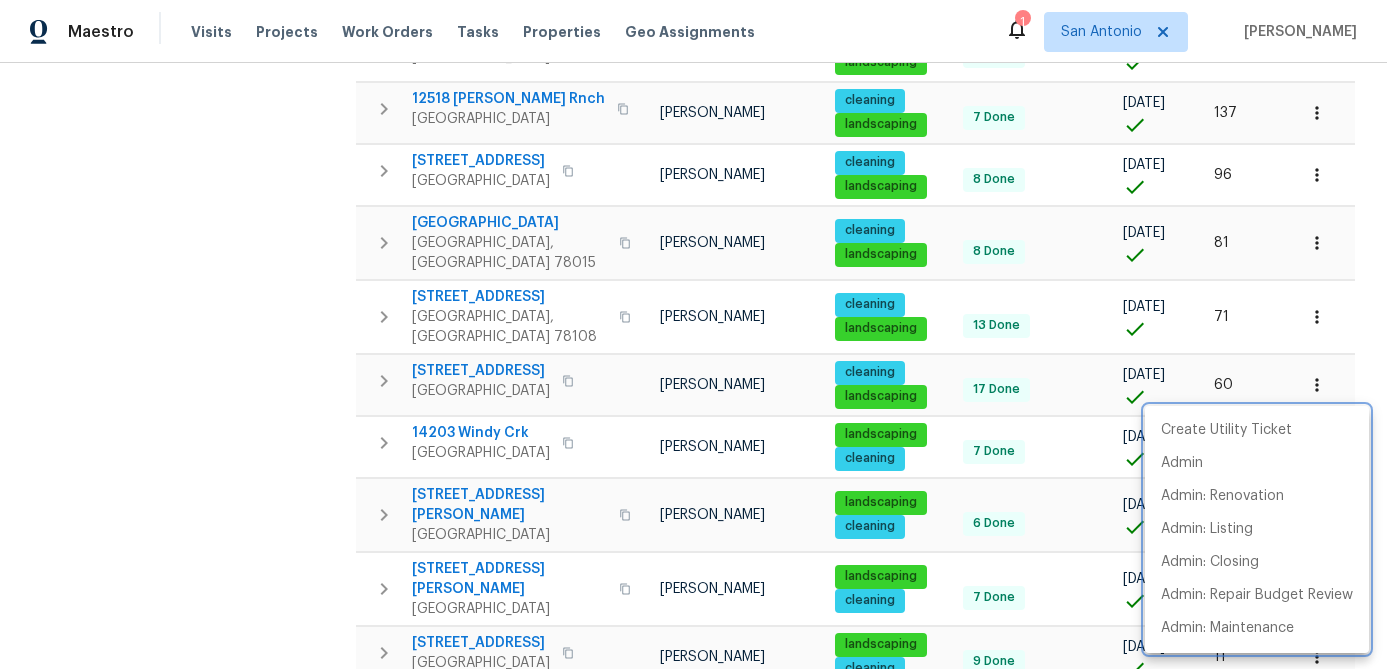 click at bounding box center (693, 334) 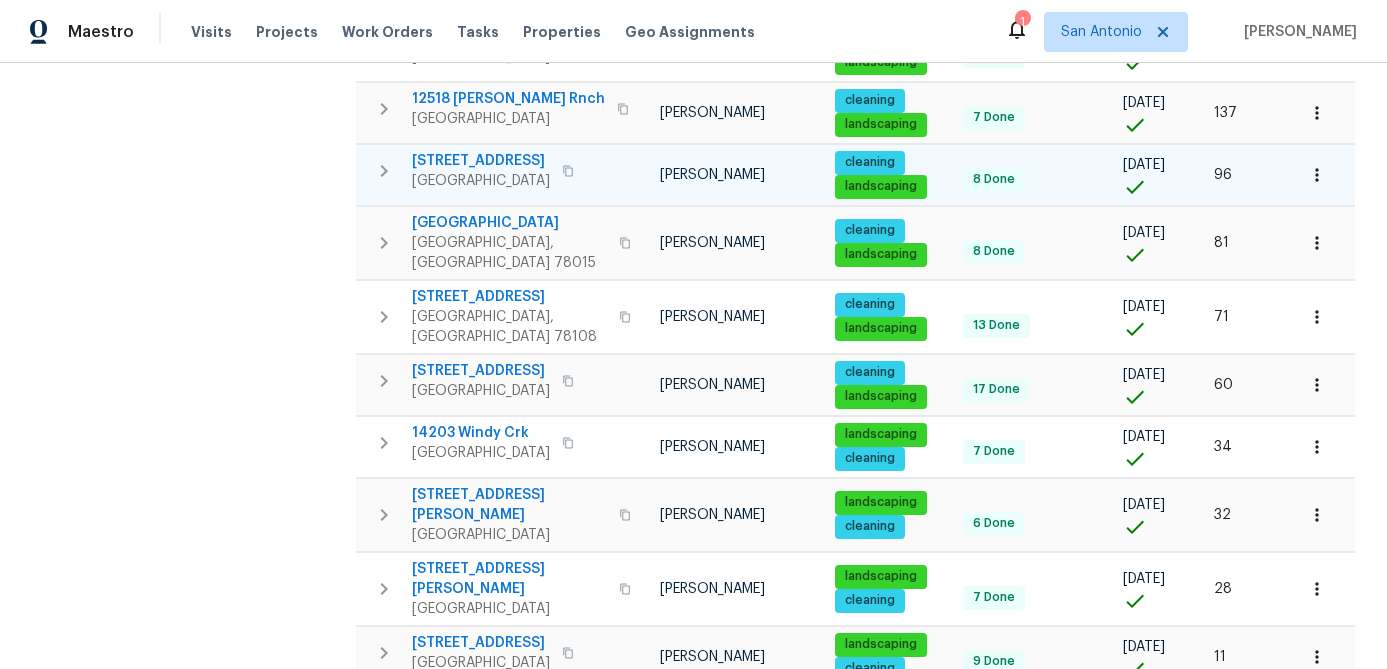click 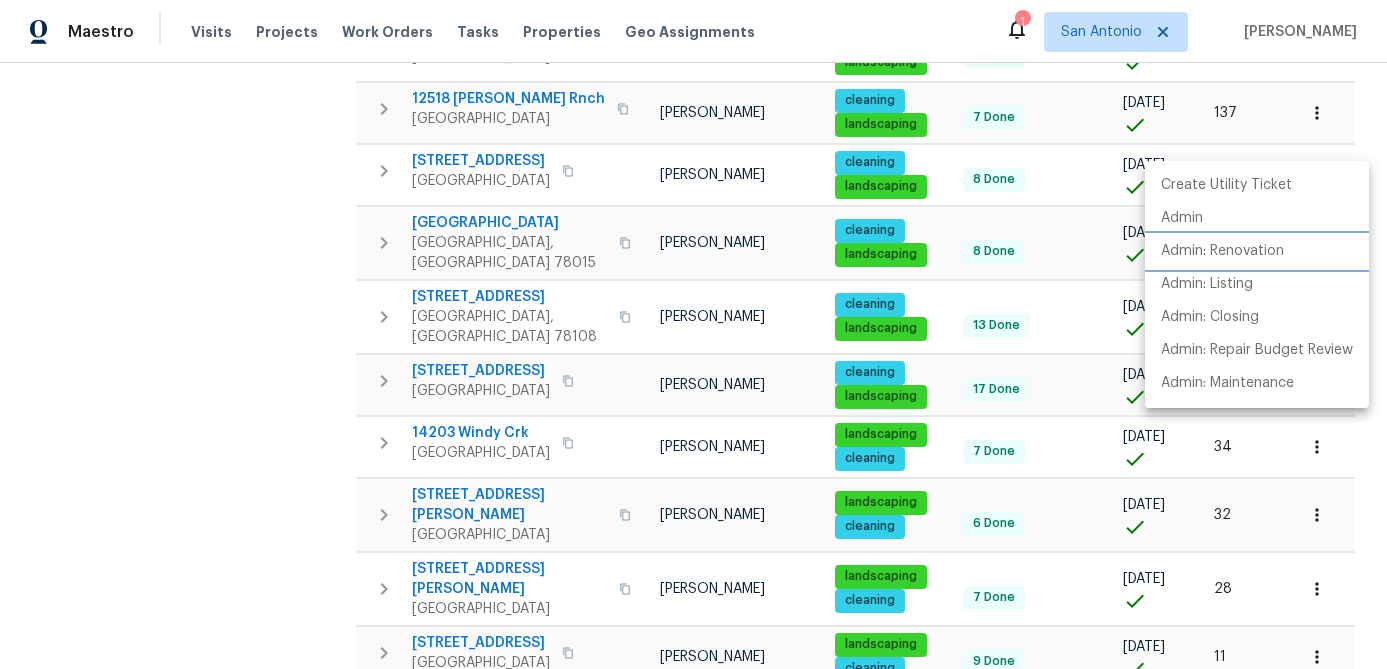 click on "Admin: Renovation" at bounding box center [1222, 251] 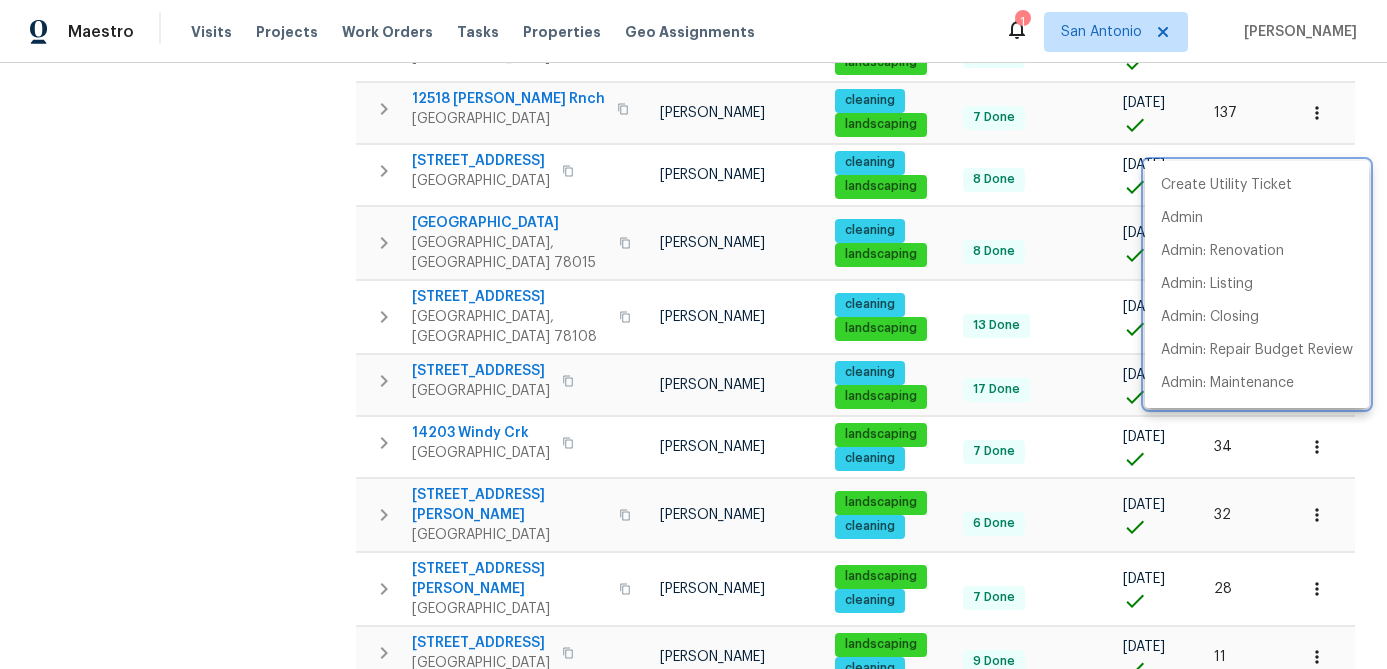 click at bounding box center [693, 334] 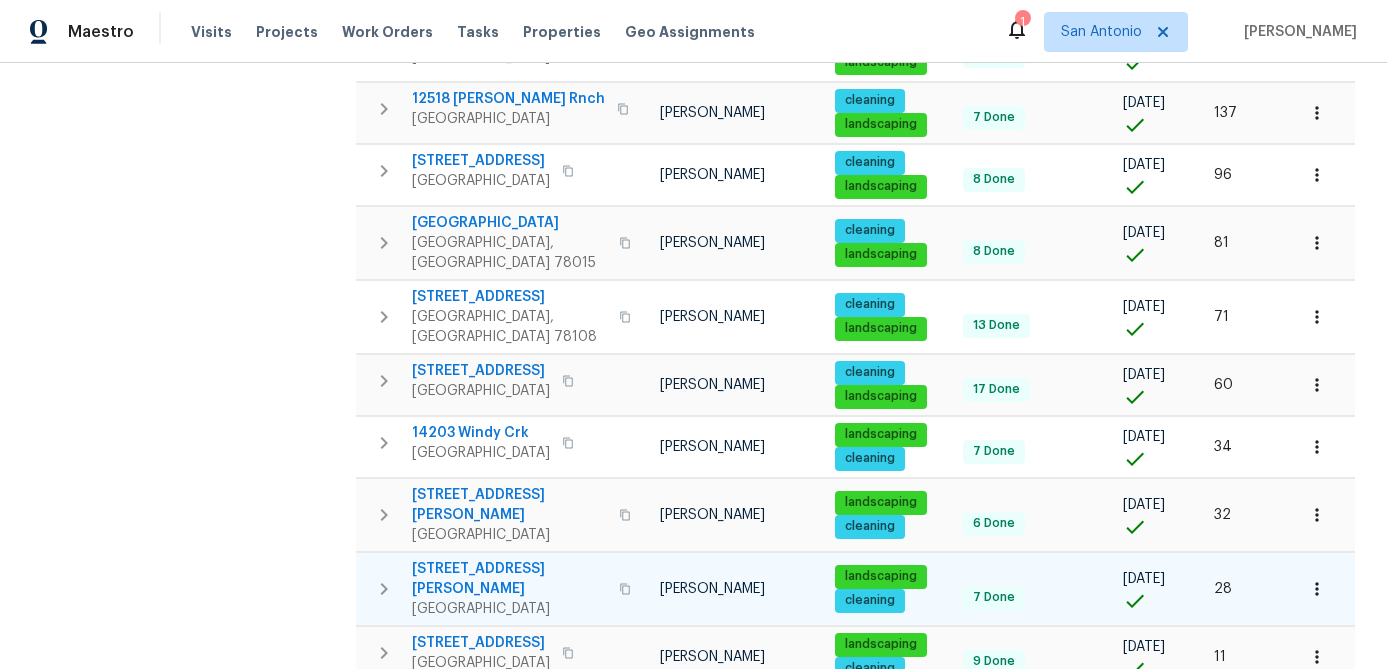 click 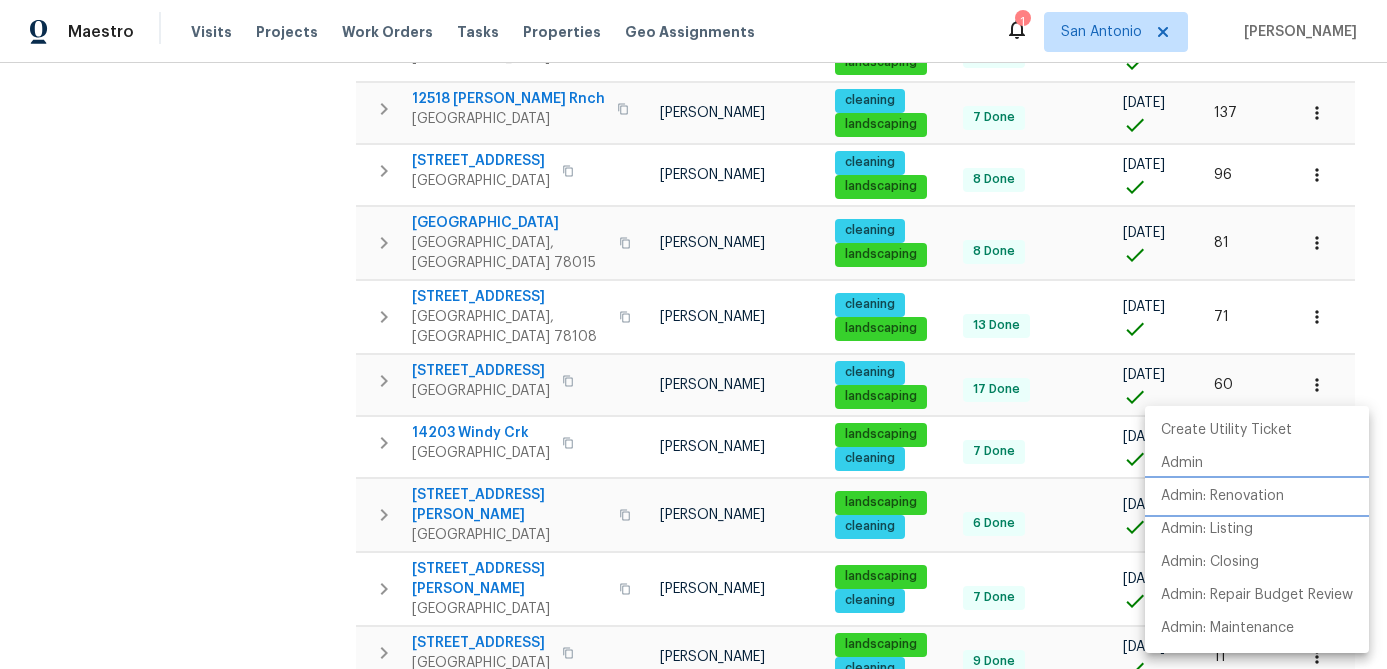 click on "Admin: Renovation" at bounding box center (1222, 496) 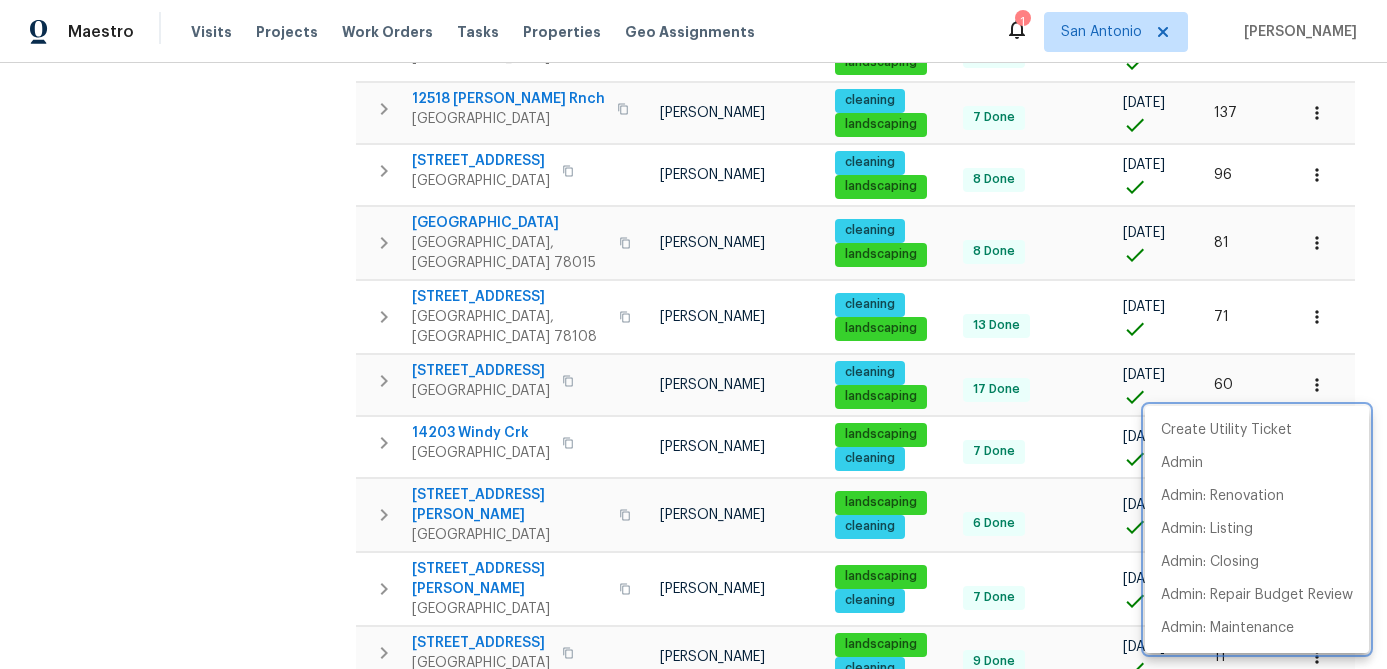 click at bounding box center [693, 334] 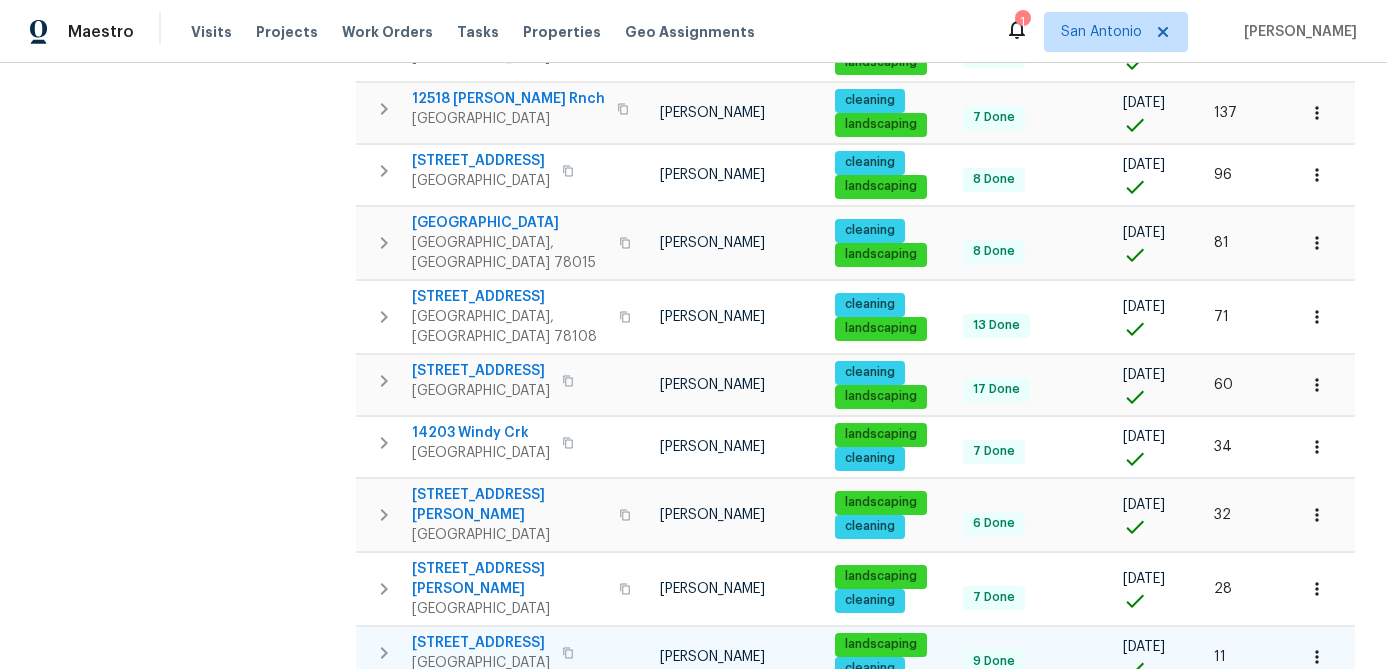 click 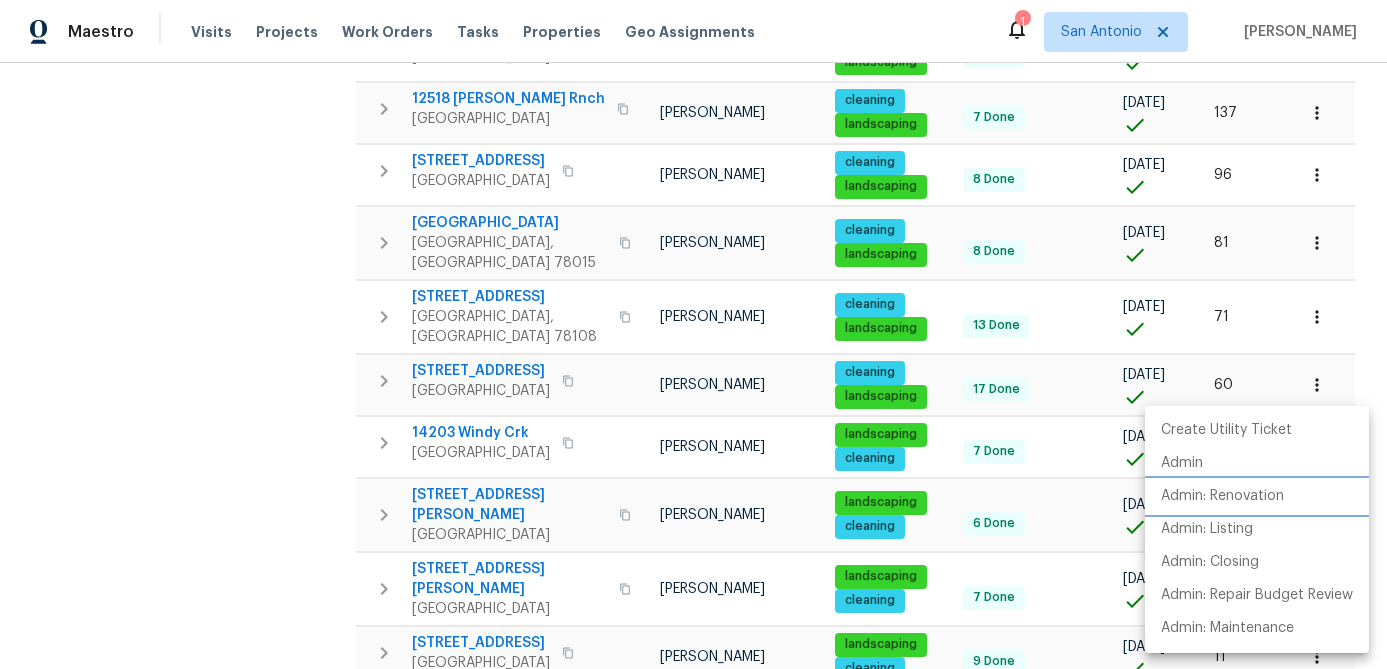 click on "Admin: Renovation" at bounding box center [1222, 496] 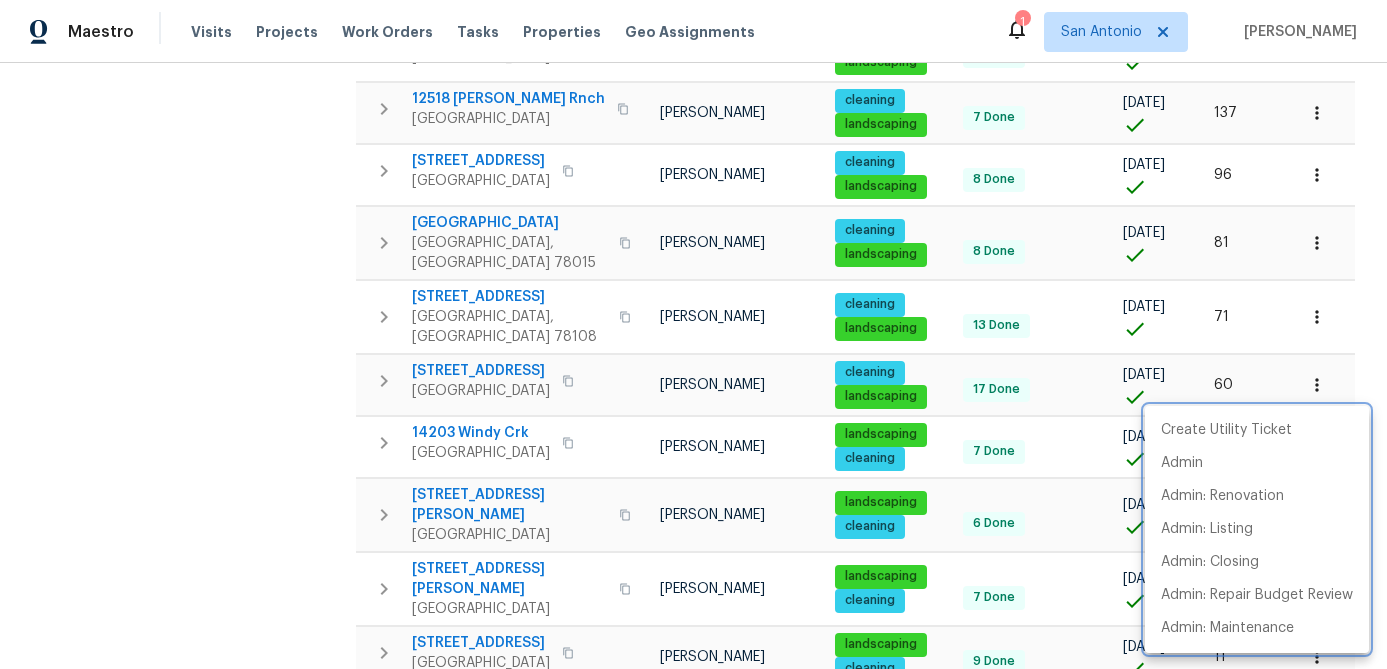 click at bounding box center [693, 334] 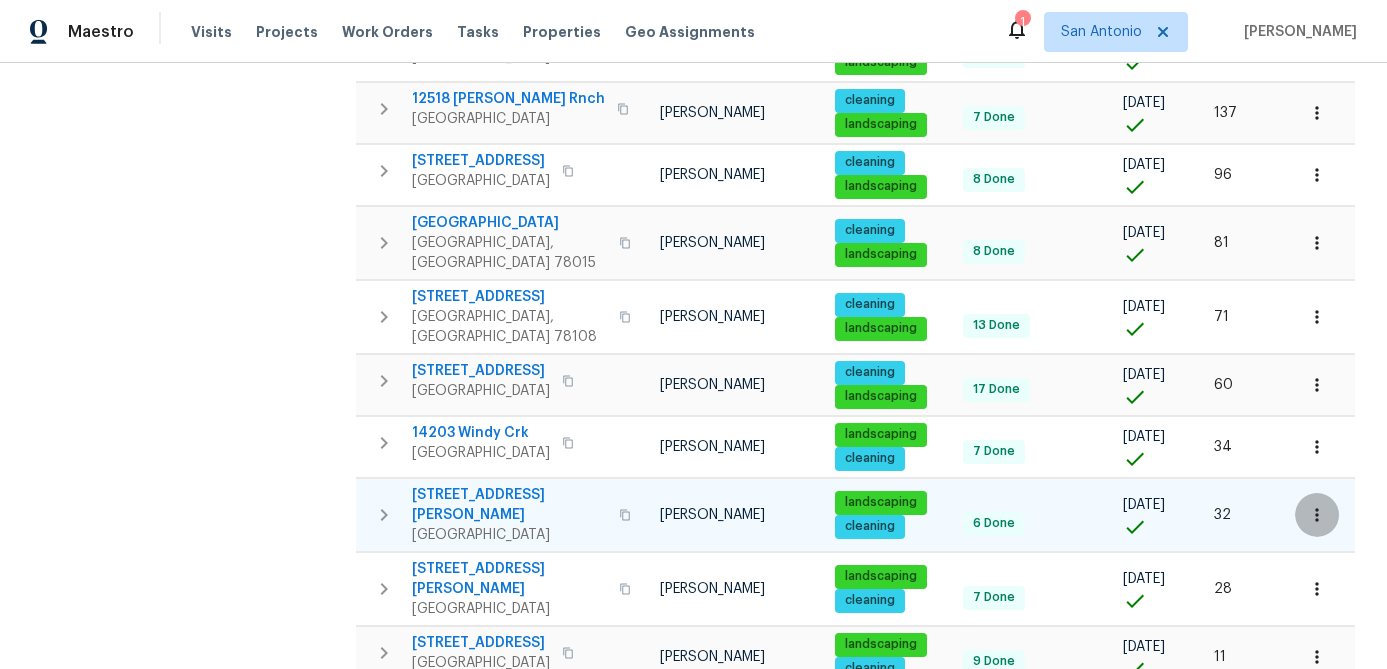 click 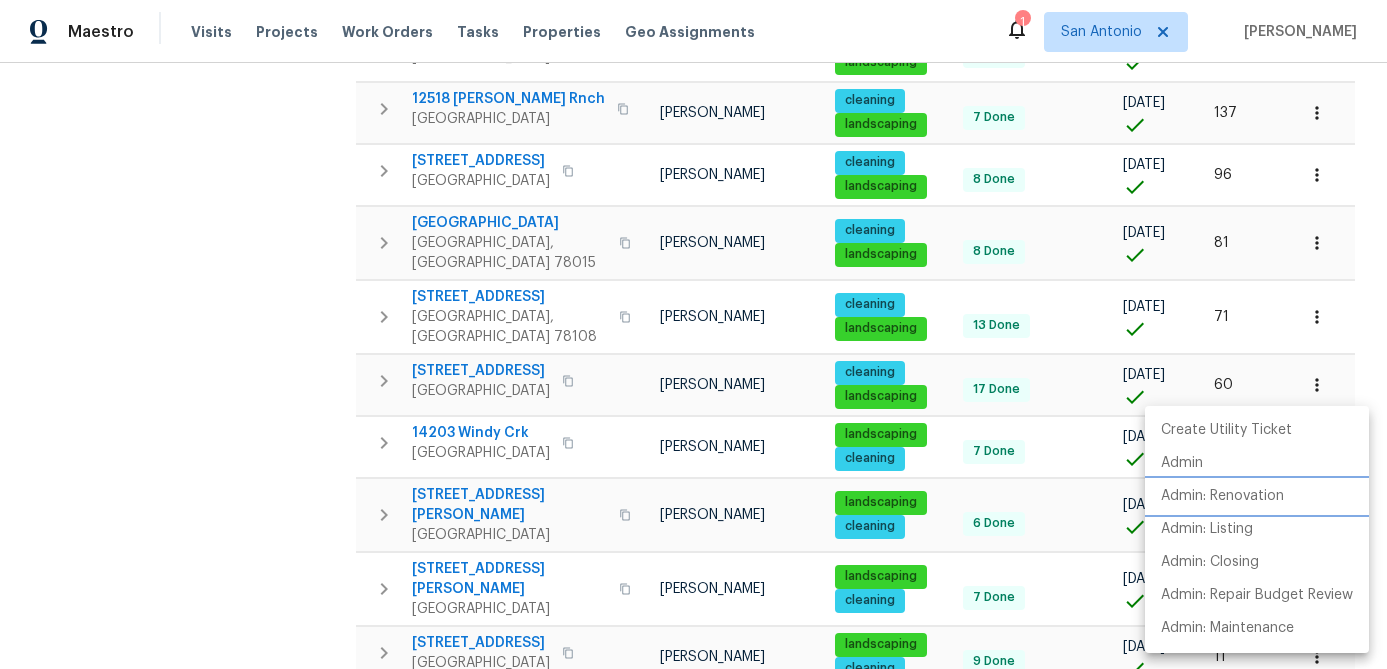 click on "Admin: Renovation" at bounding box center [1222, 496] 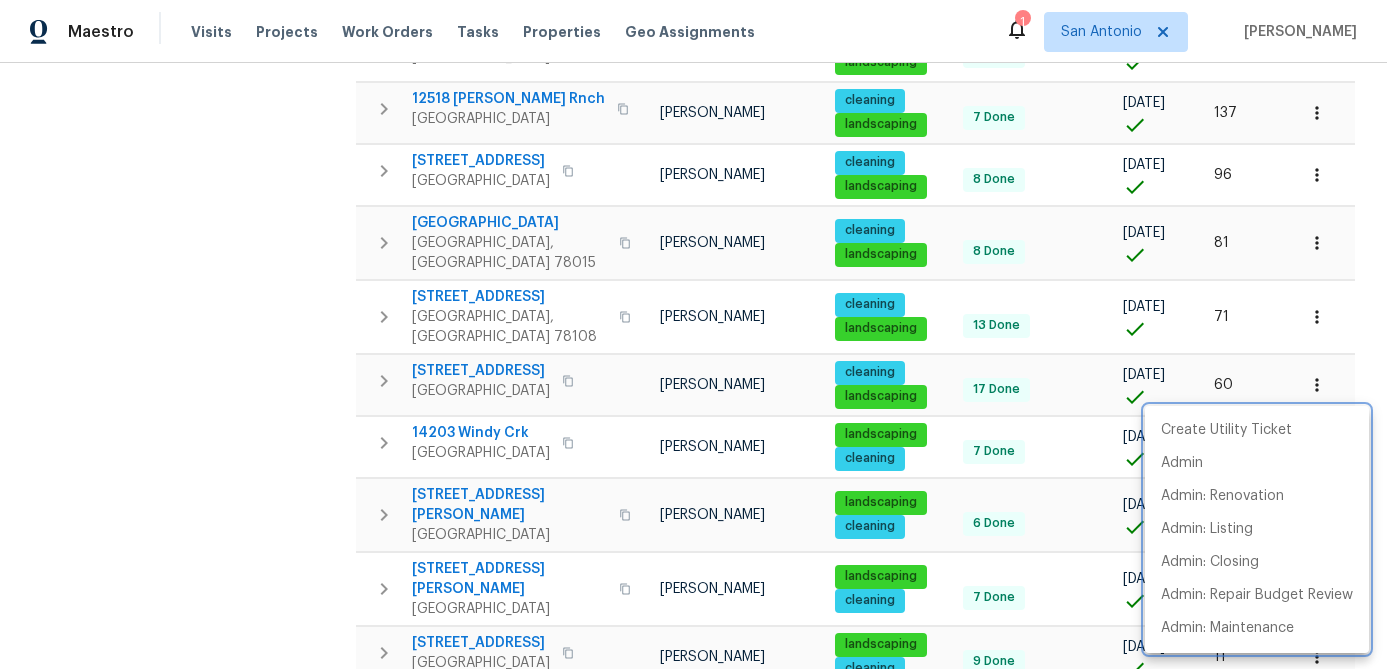 click at bounding box center (693, 334) 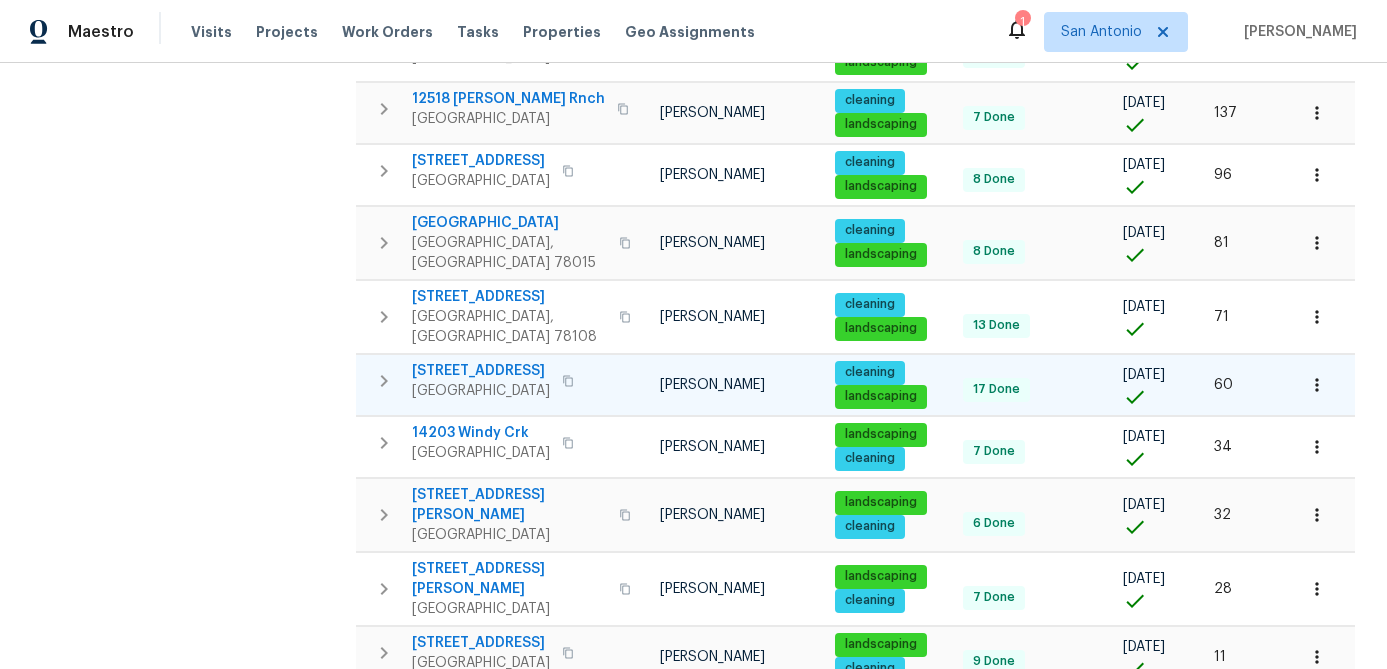 click 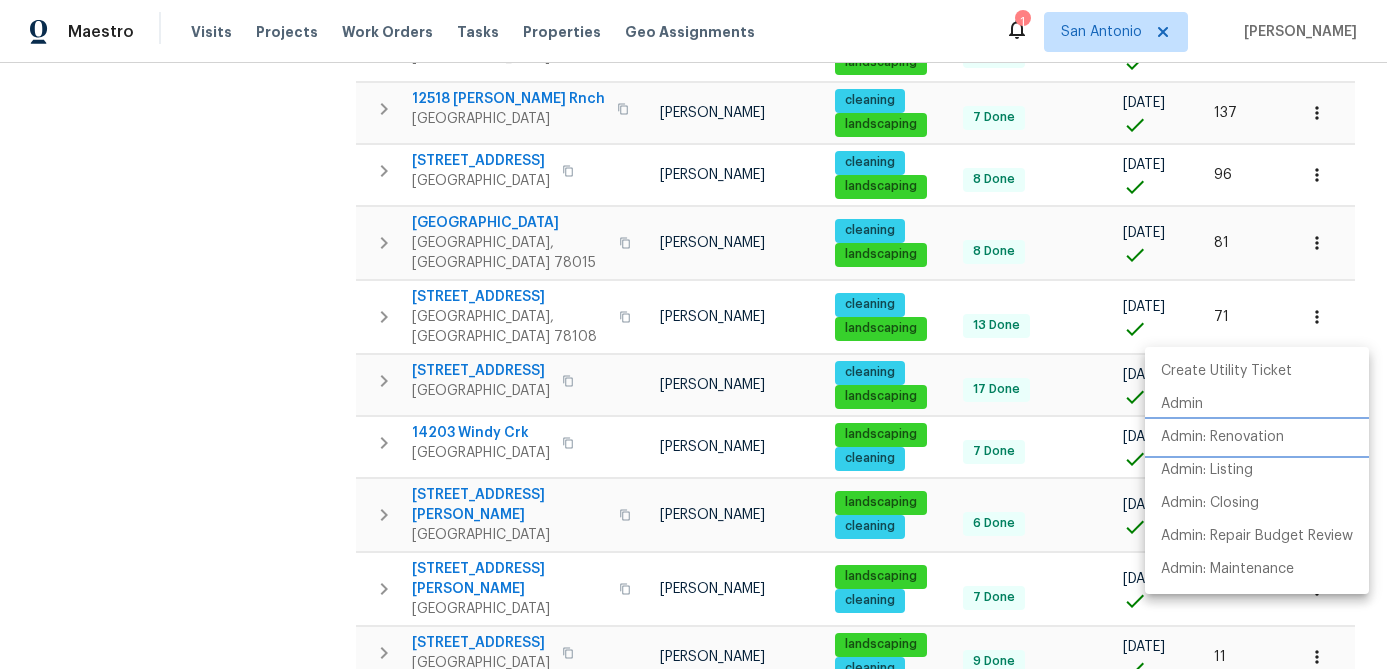 click on "Admin: Renovation" at bounding box center [1222, 437] 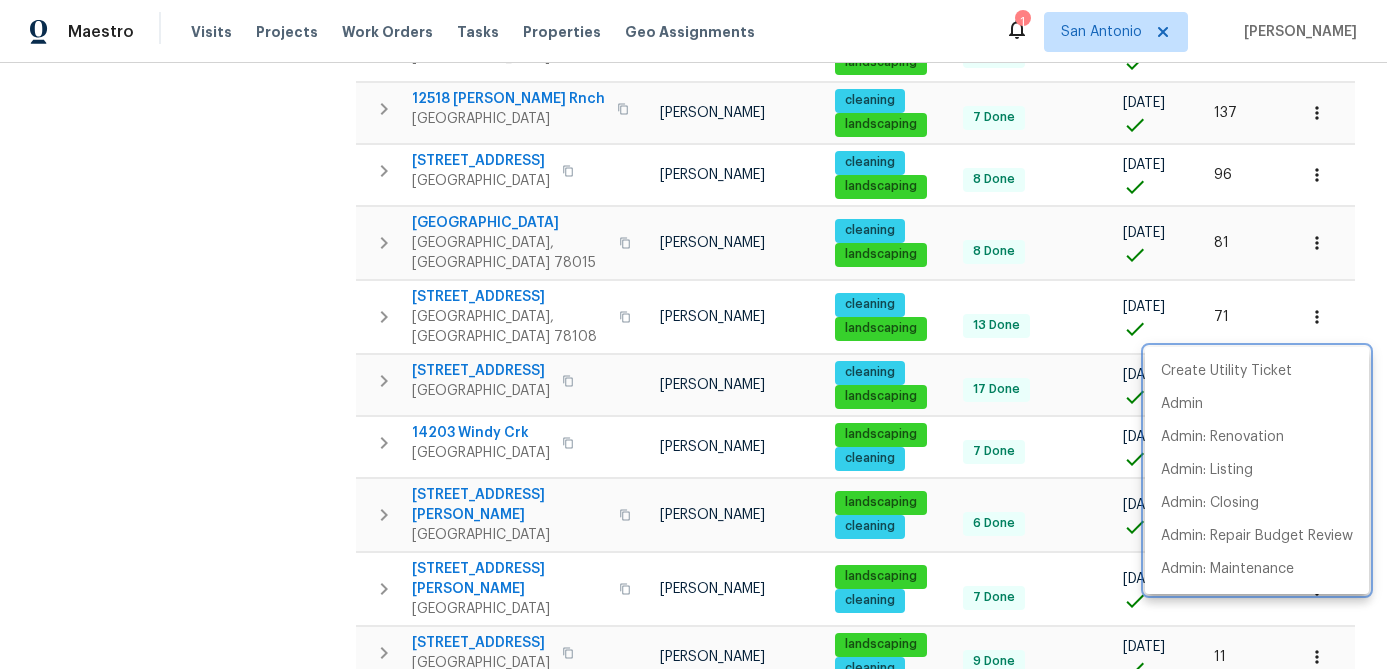 click at bounding box center (693, 334) 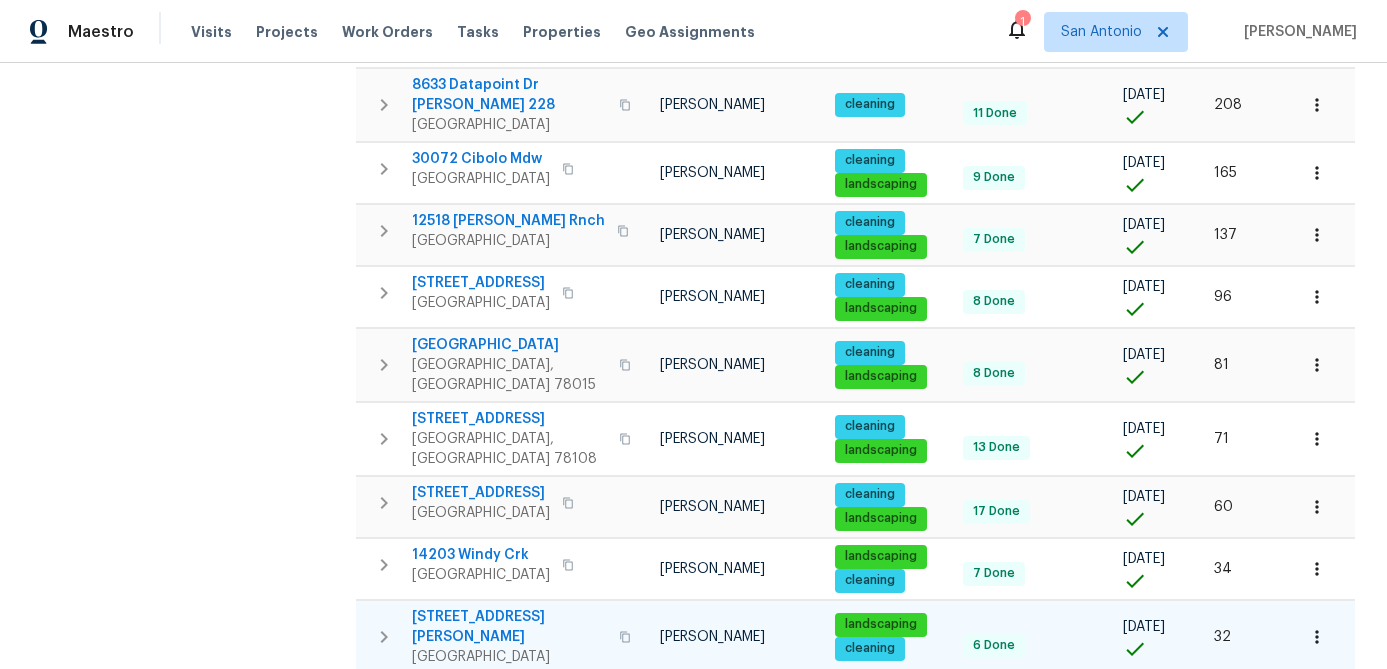 scroll, scrollTop: 496, scrollLeft: 0, axis: vertical 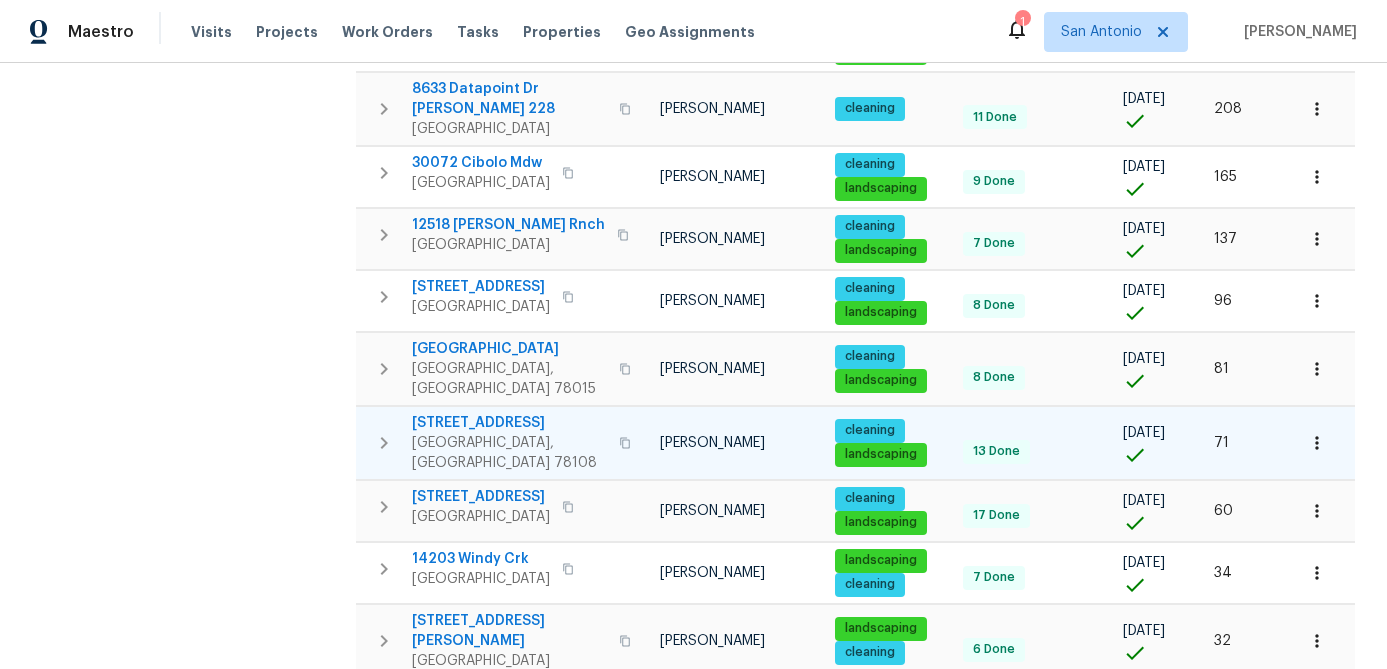 click 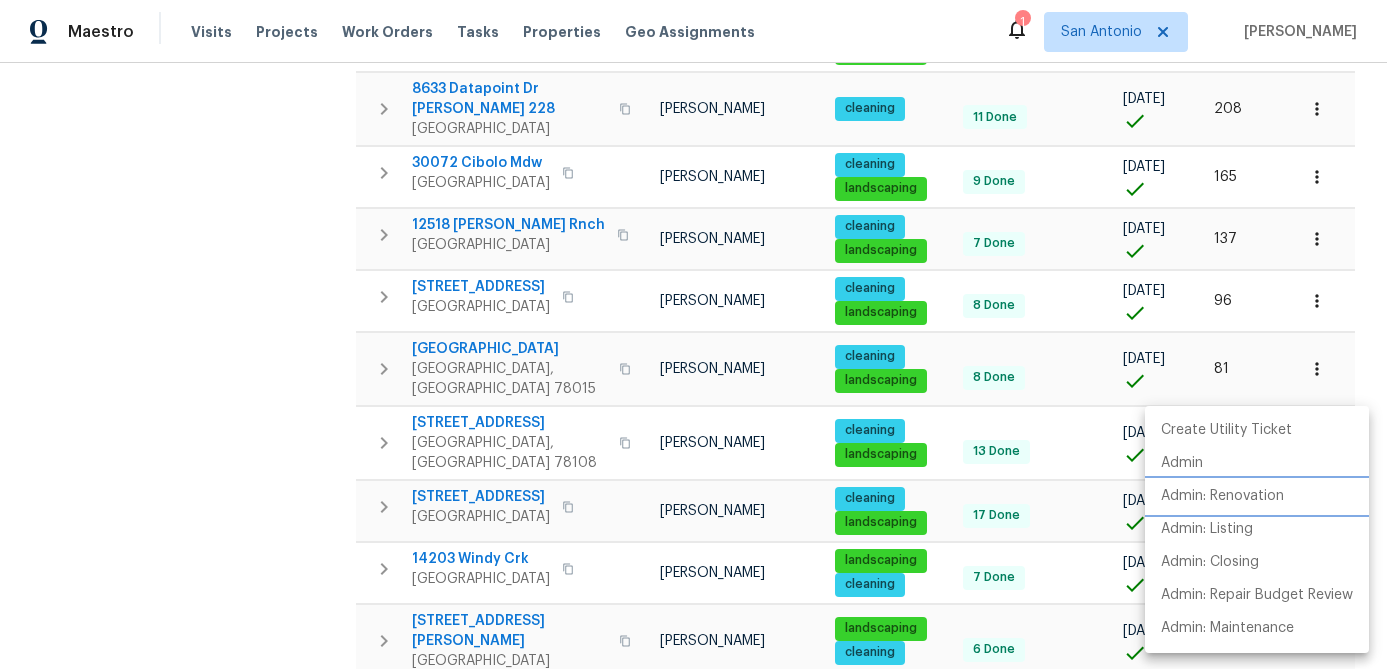 click on "Admin: Renovation" at bounding box center [1222, 496] 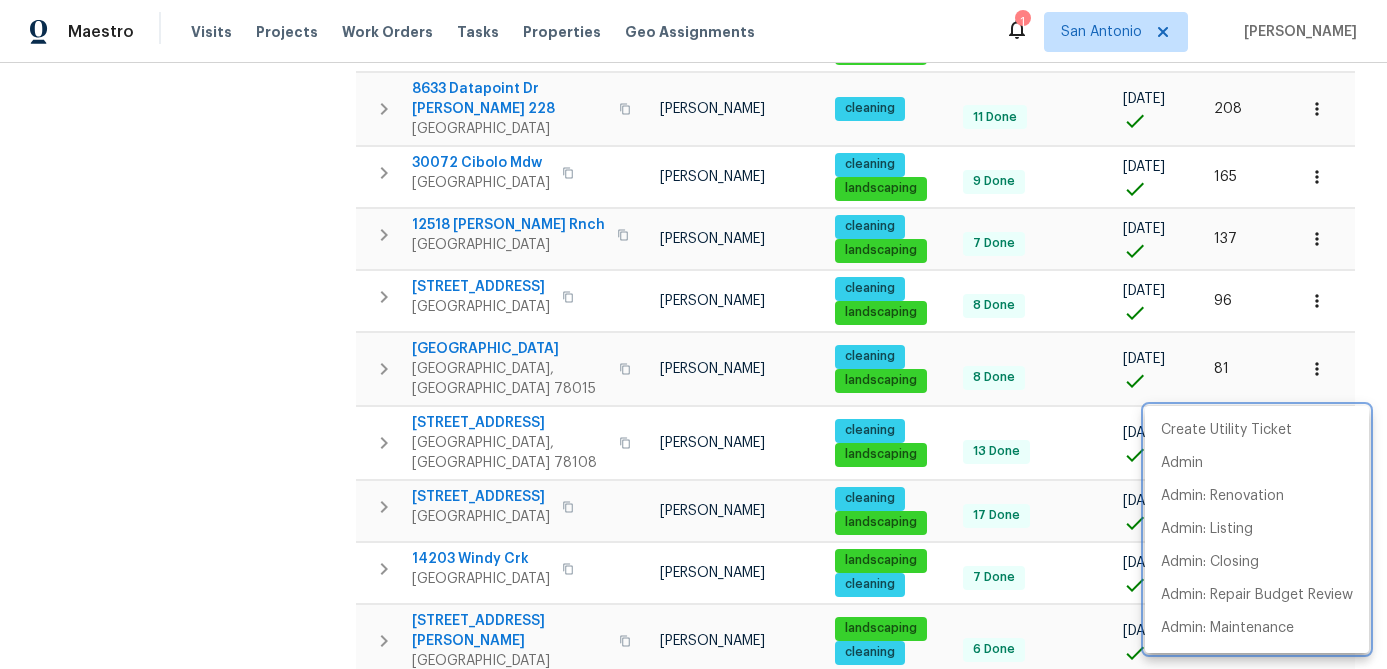 click at bounding box center (693, 334) 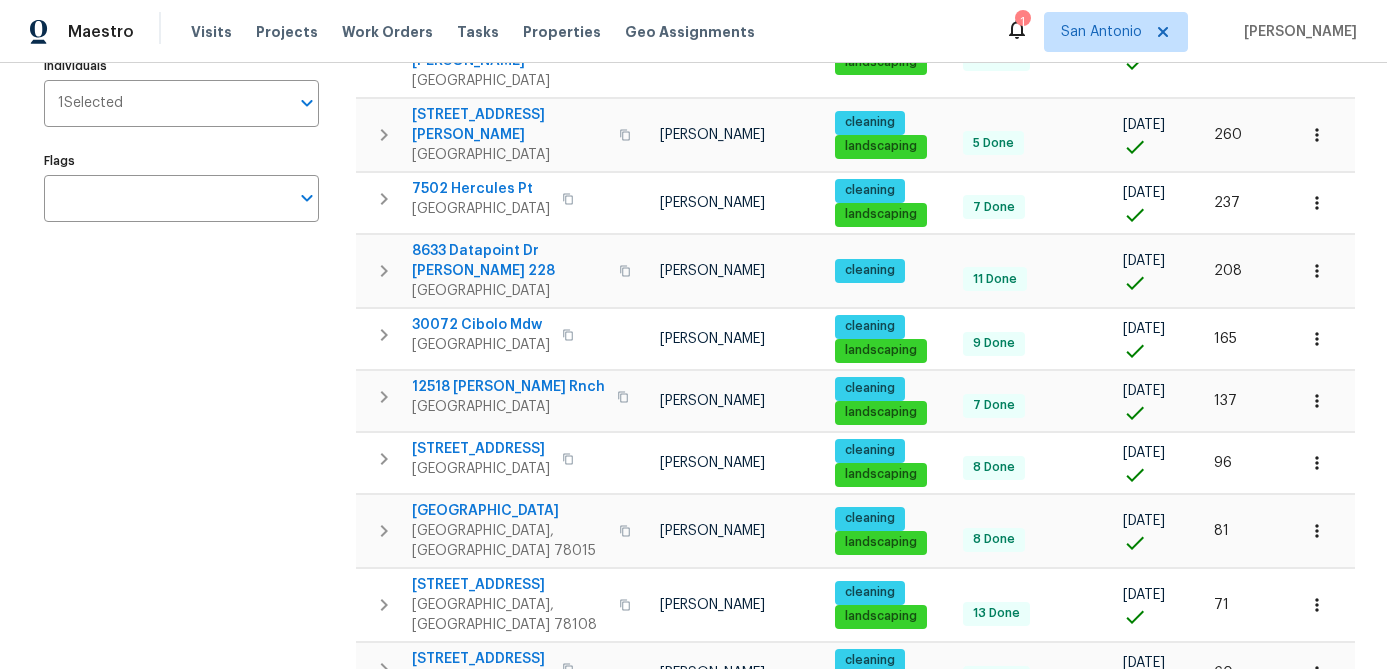 scroll, scrollTop: 330, scrollLeft: 0, axis: vertical 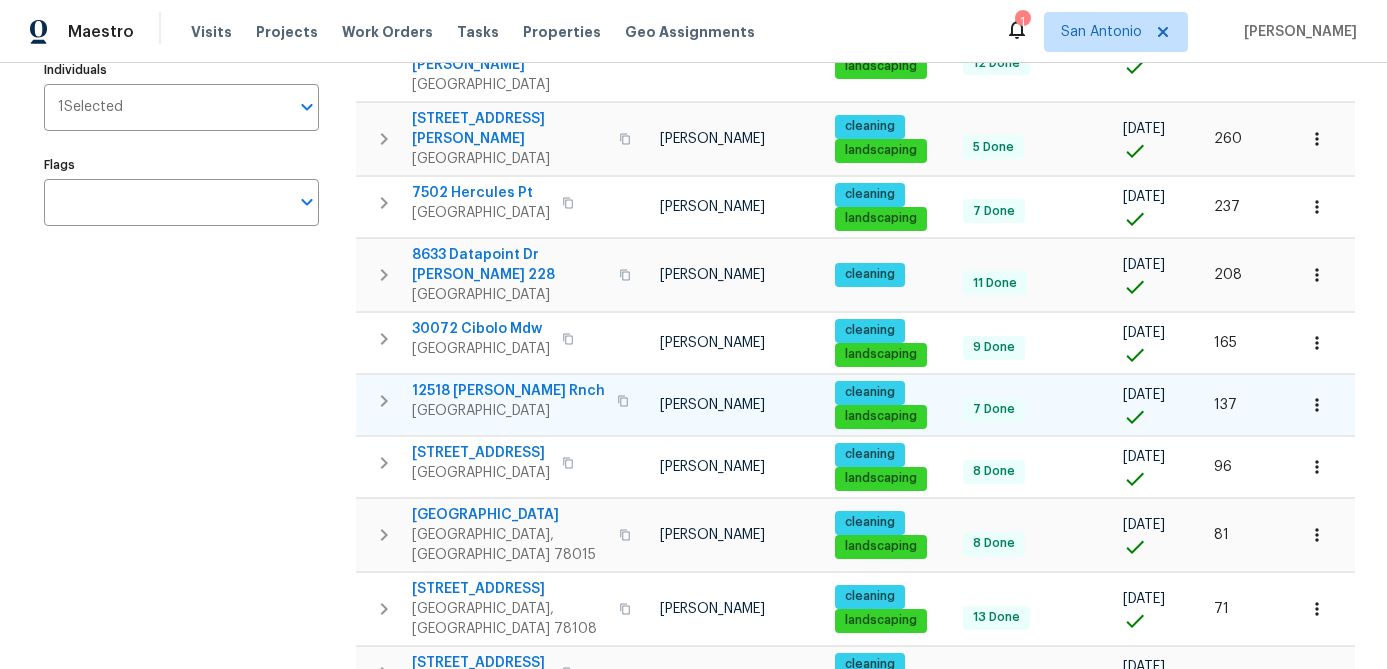 click 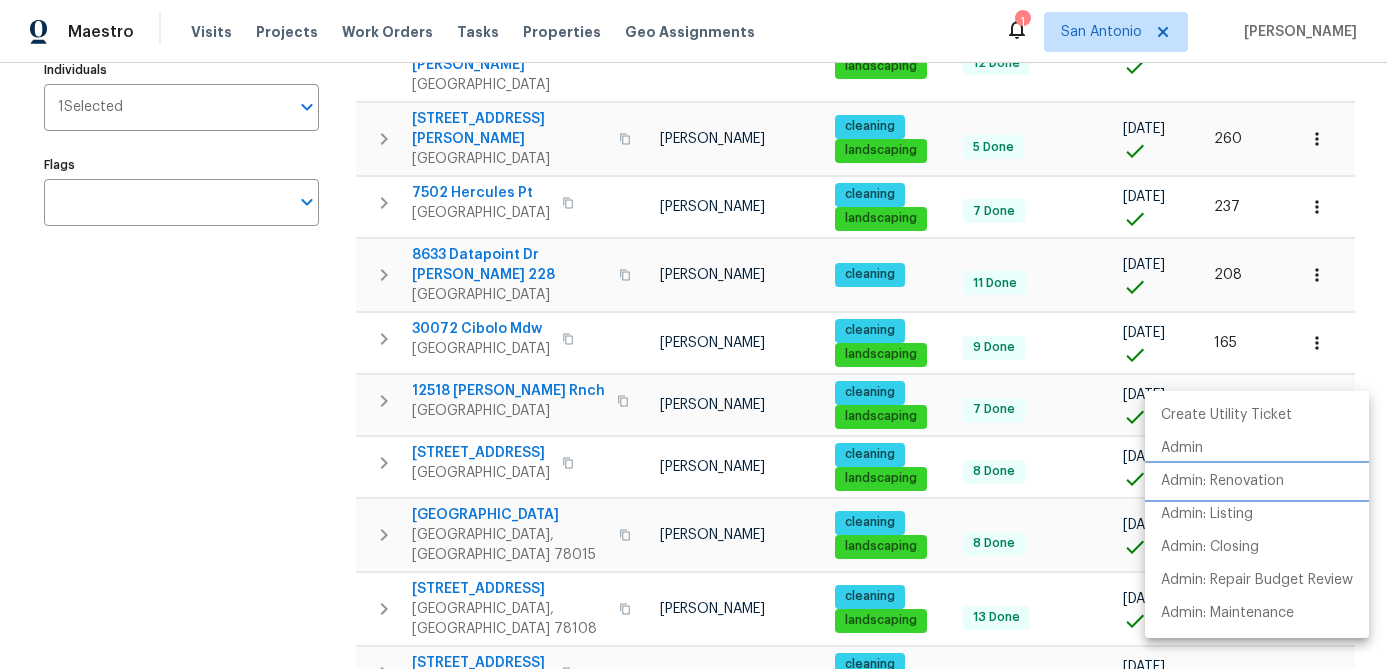 click on "Admin: Renovation" at bounding box center [1222, 481] 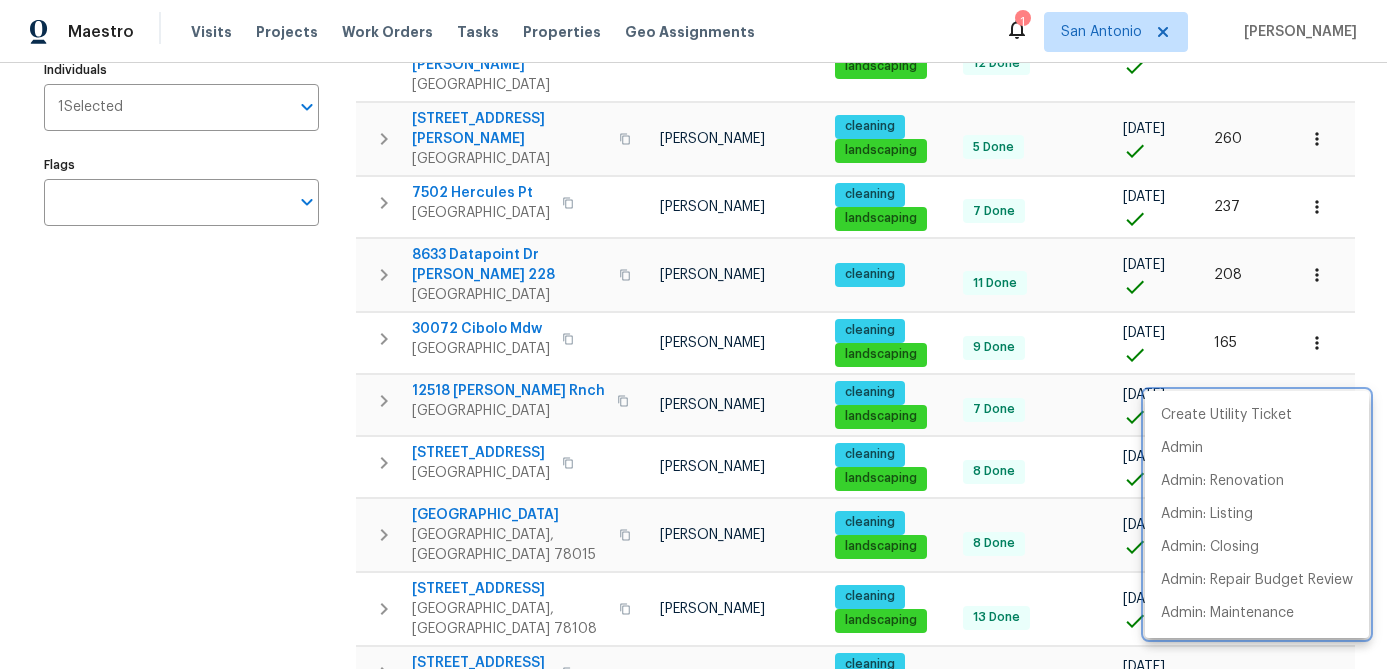click at bounding box center (693, 334) 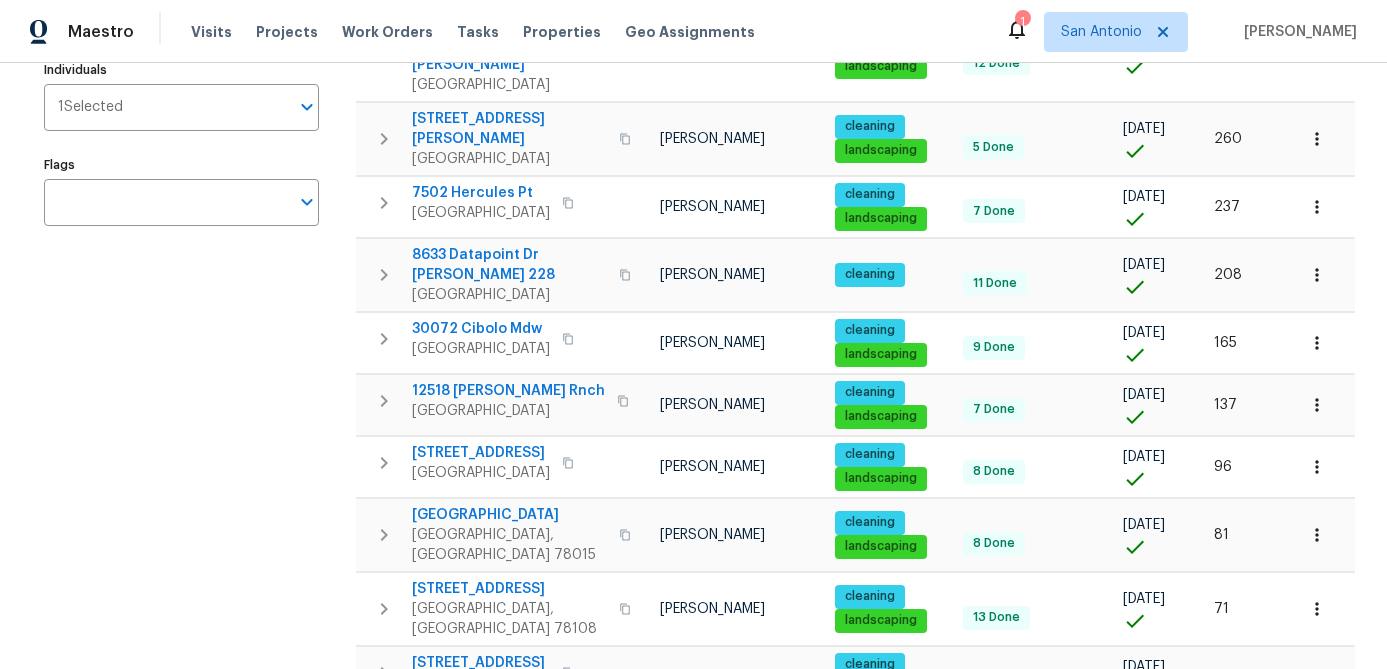 scroll, scrollTop: 0, scrollLeft: 0, axis: both 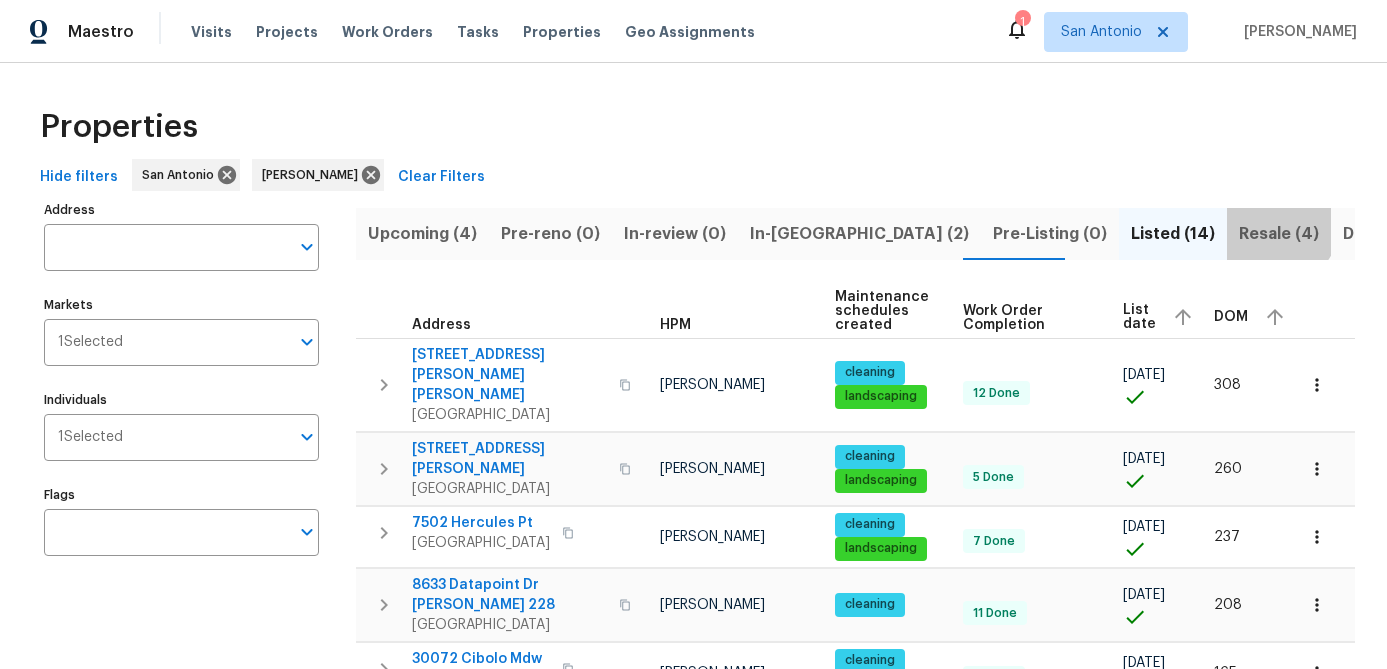 click on "Resale (4)" at bounding box center [1279, 234] 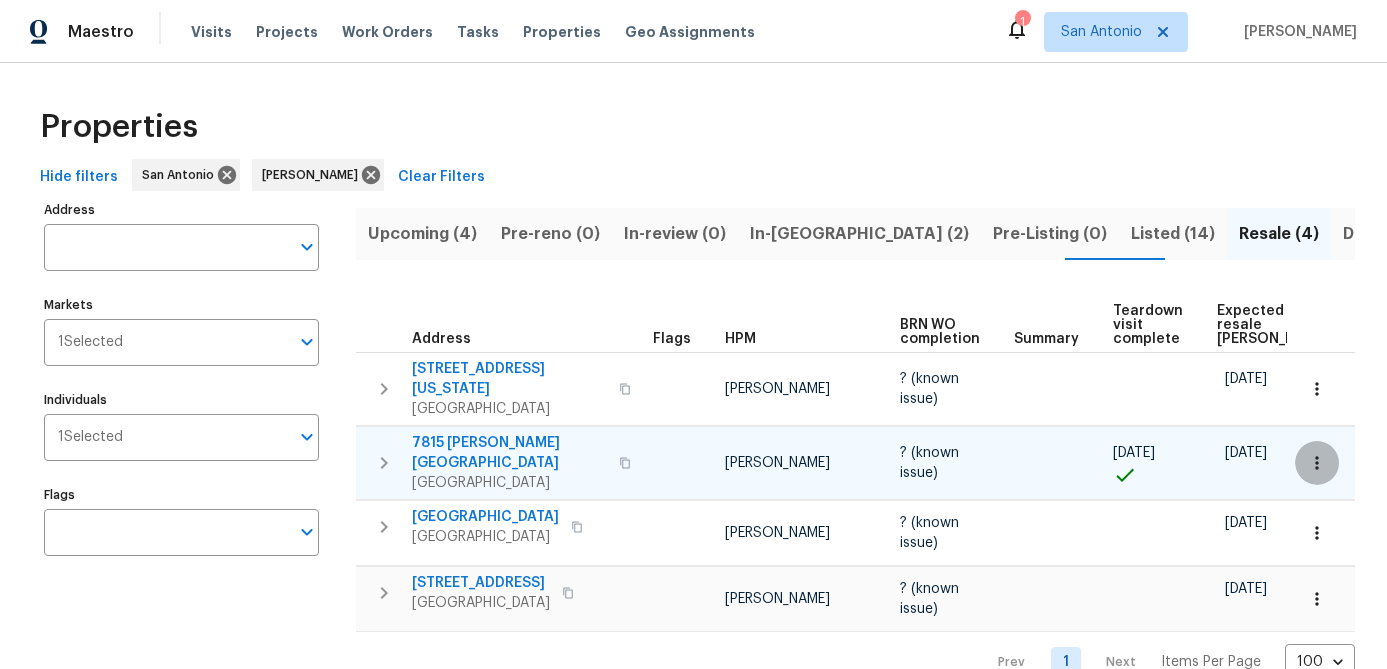 click 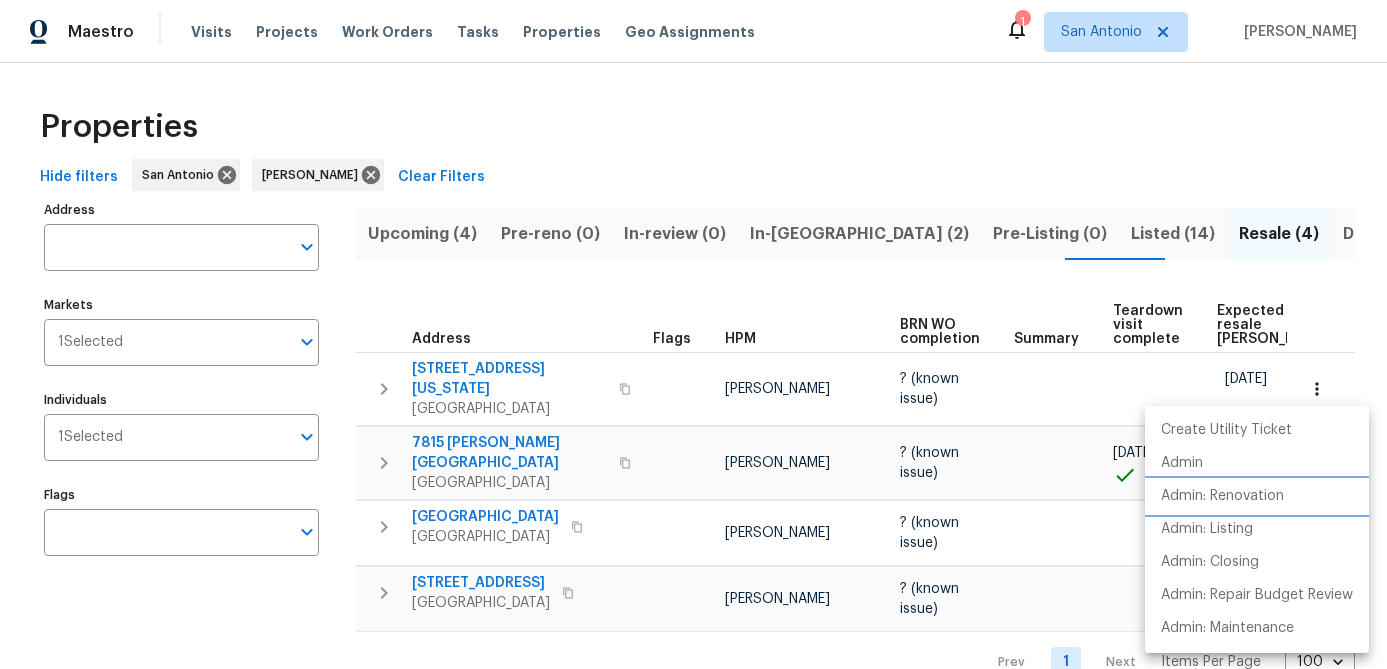click on "Admin: Renovation" at bounding box center (1222, 496) 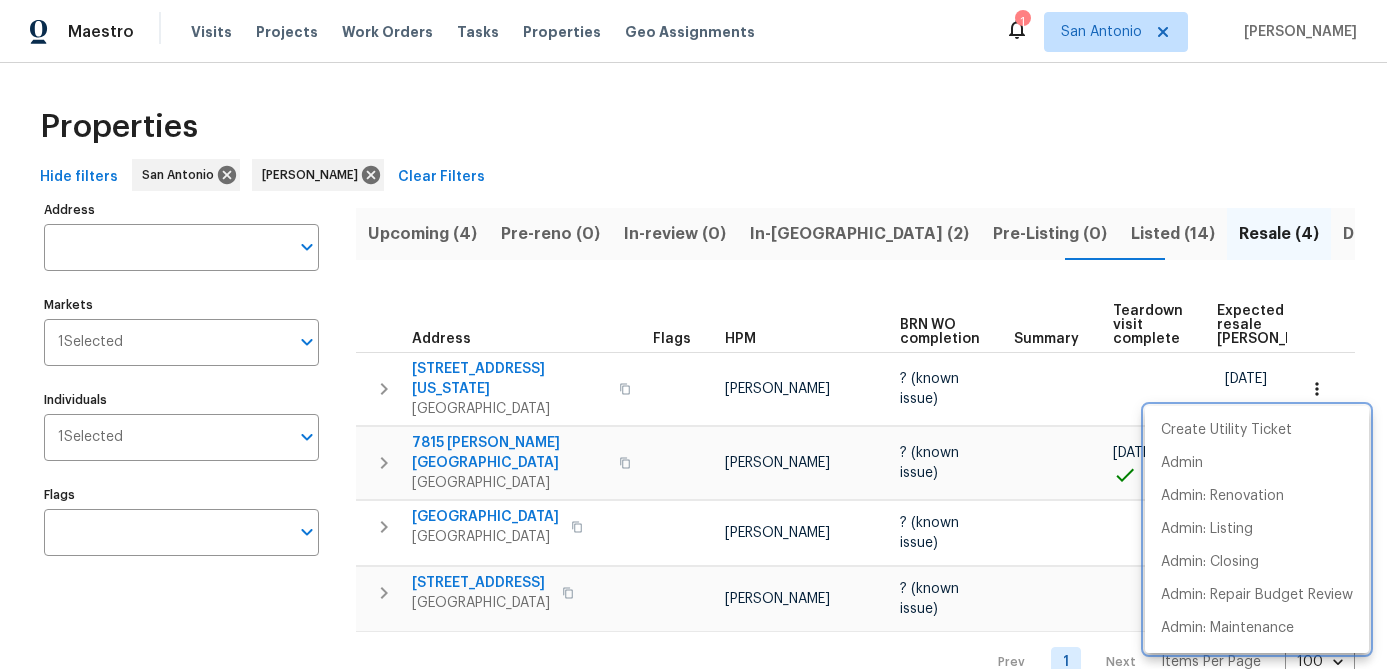 click at bounding box center [693, 334] 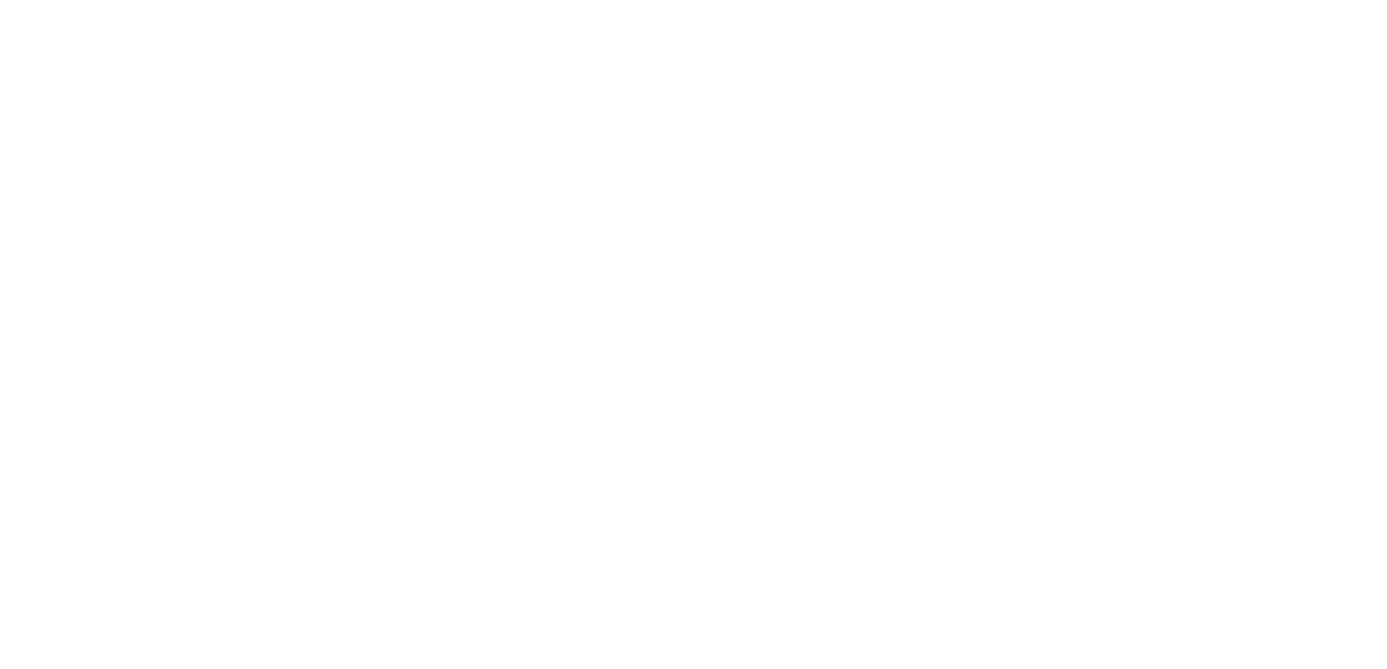 scroll, scrollTop: 0, scrollLeft: 0, axis: both 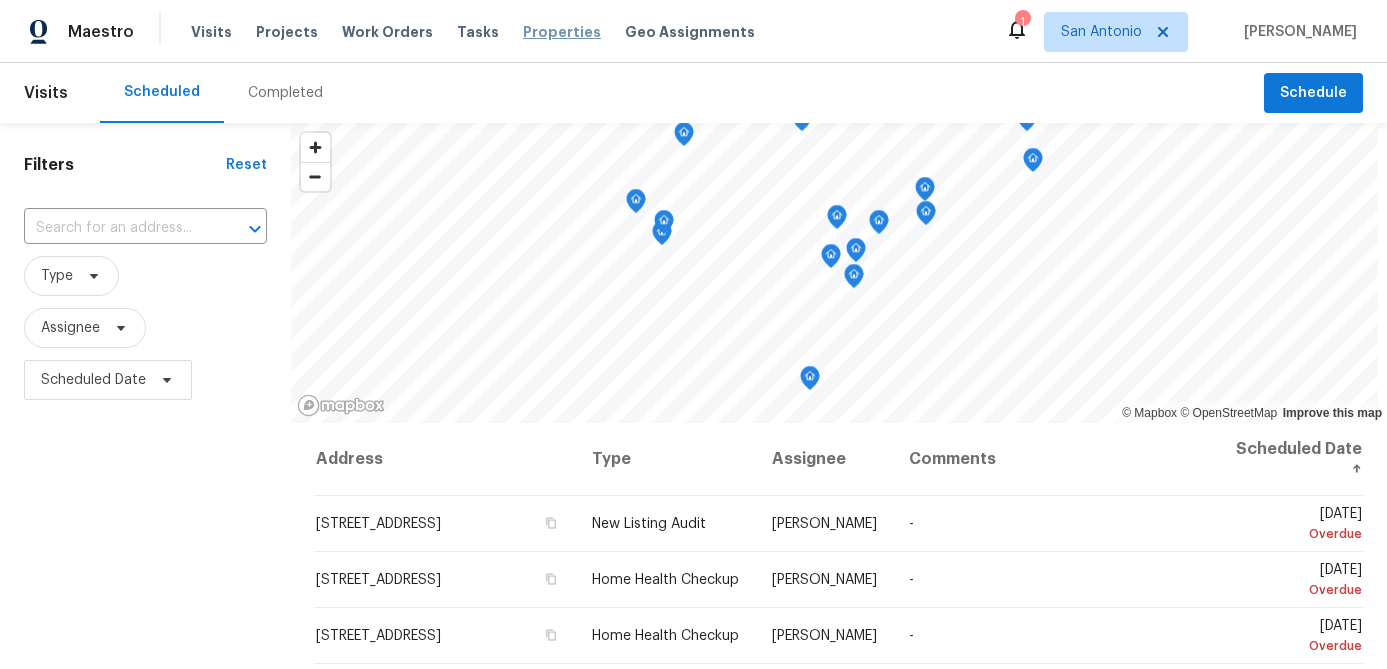 click on "Properties" at bounding box center [562, 32] 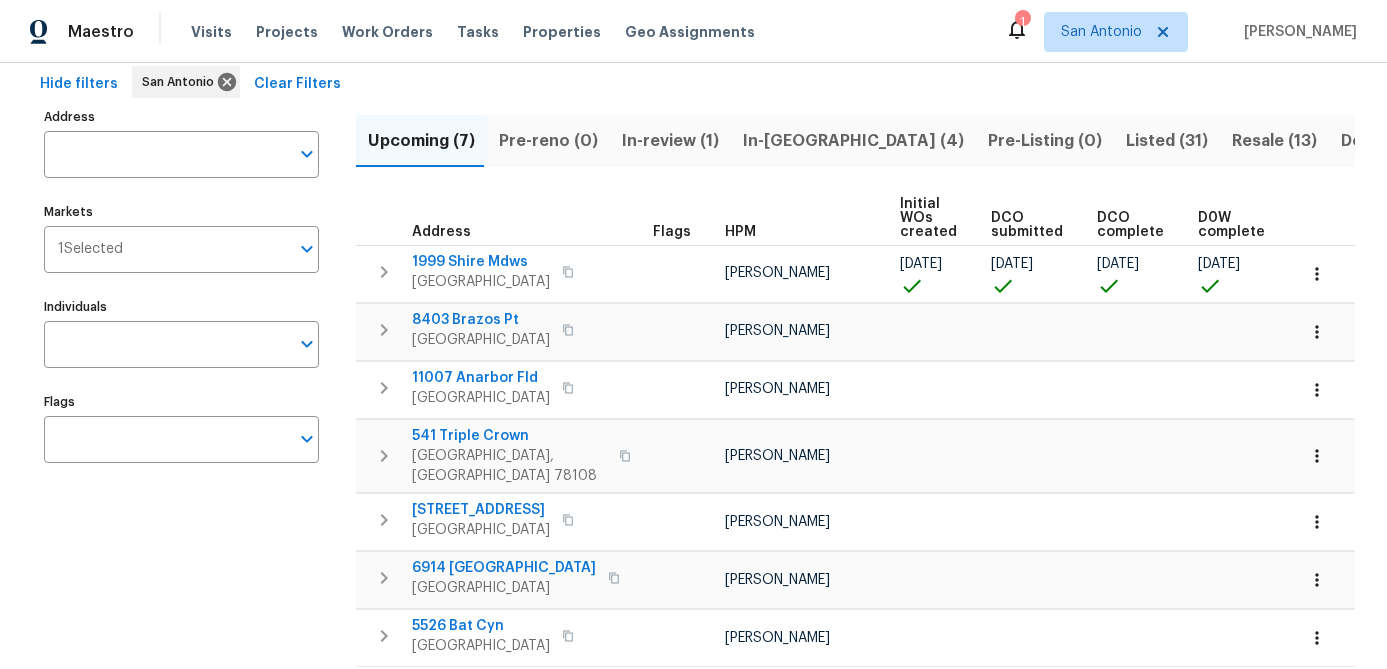 scroll, scrollTop: 96, scrollLeft: 0, axis: vertical 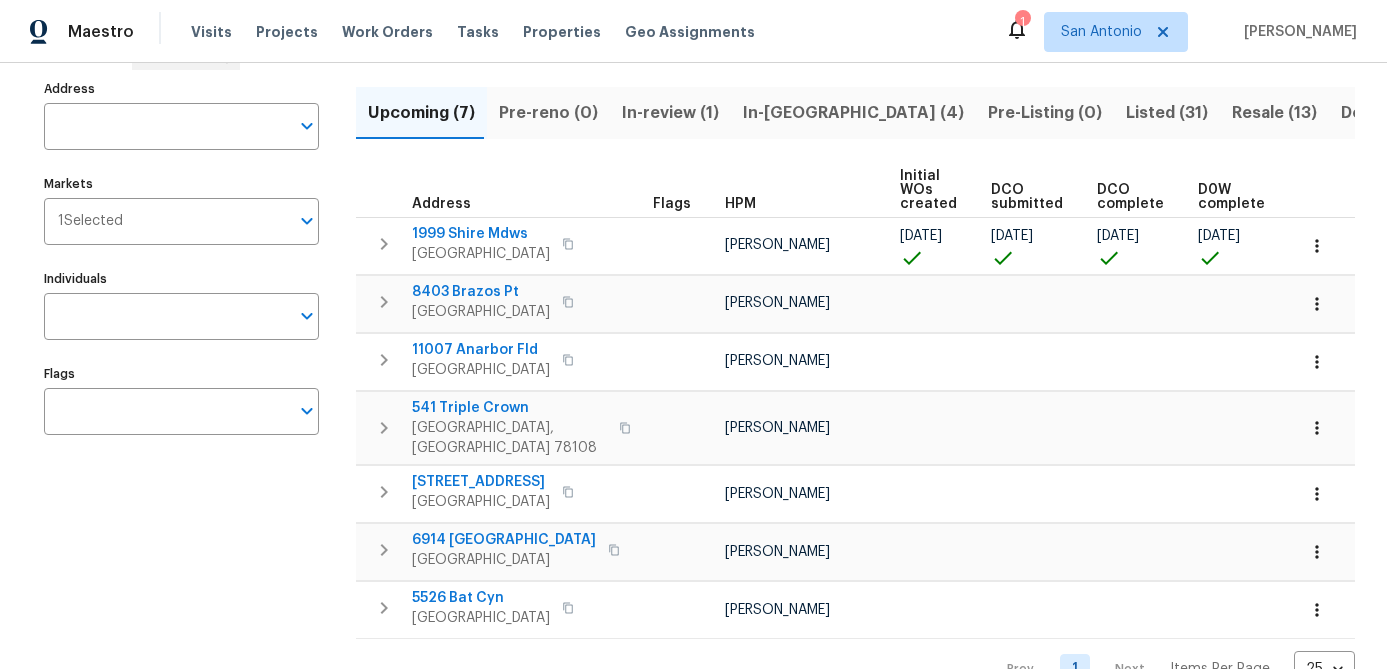 click on "In-reno (4)" at bounding box center [853, 113] 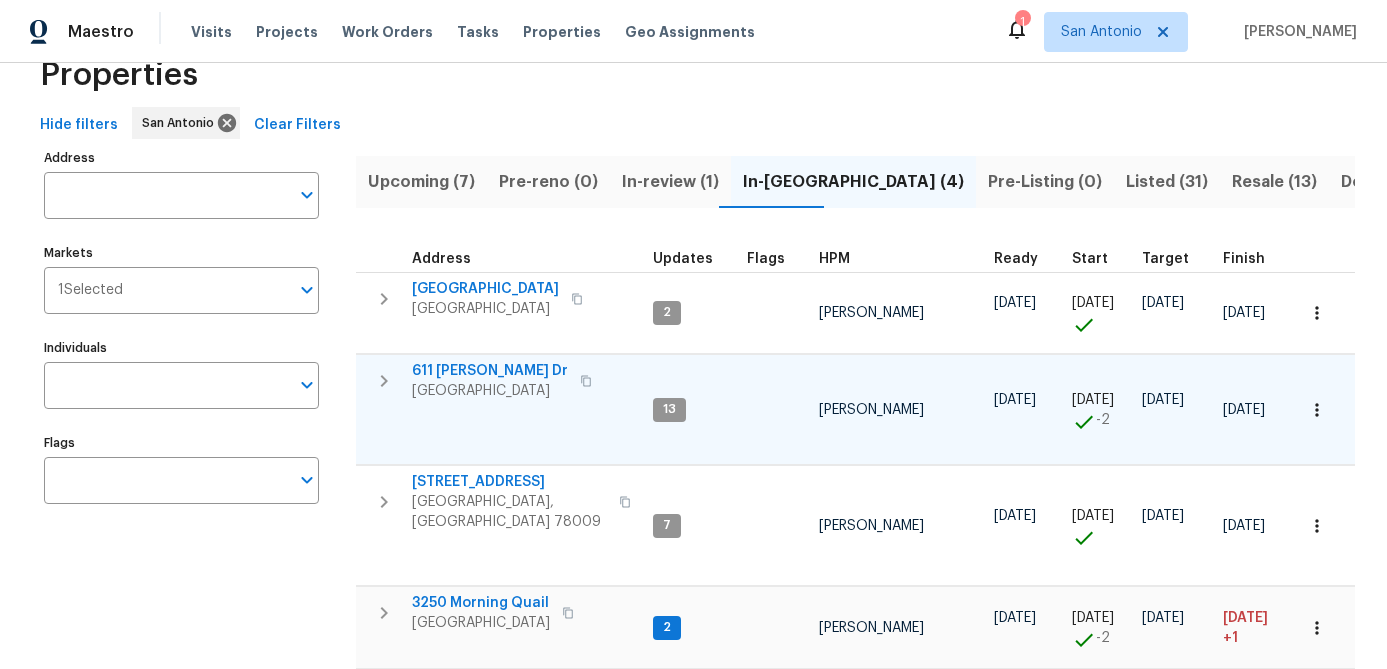 scroll, scrollTop: 0, scrollLeft: 0, axis: both 